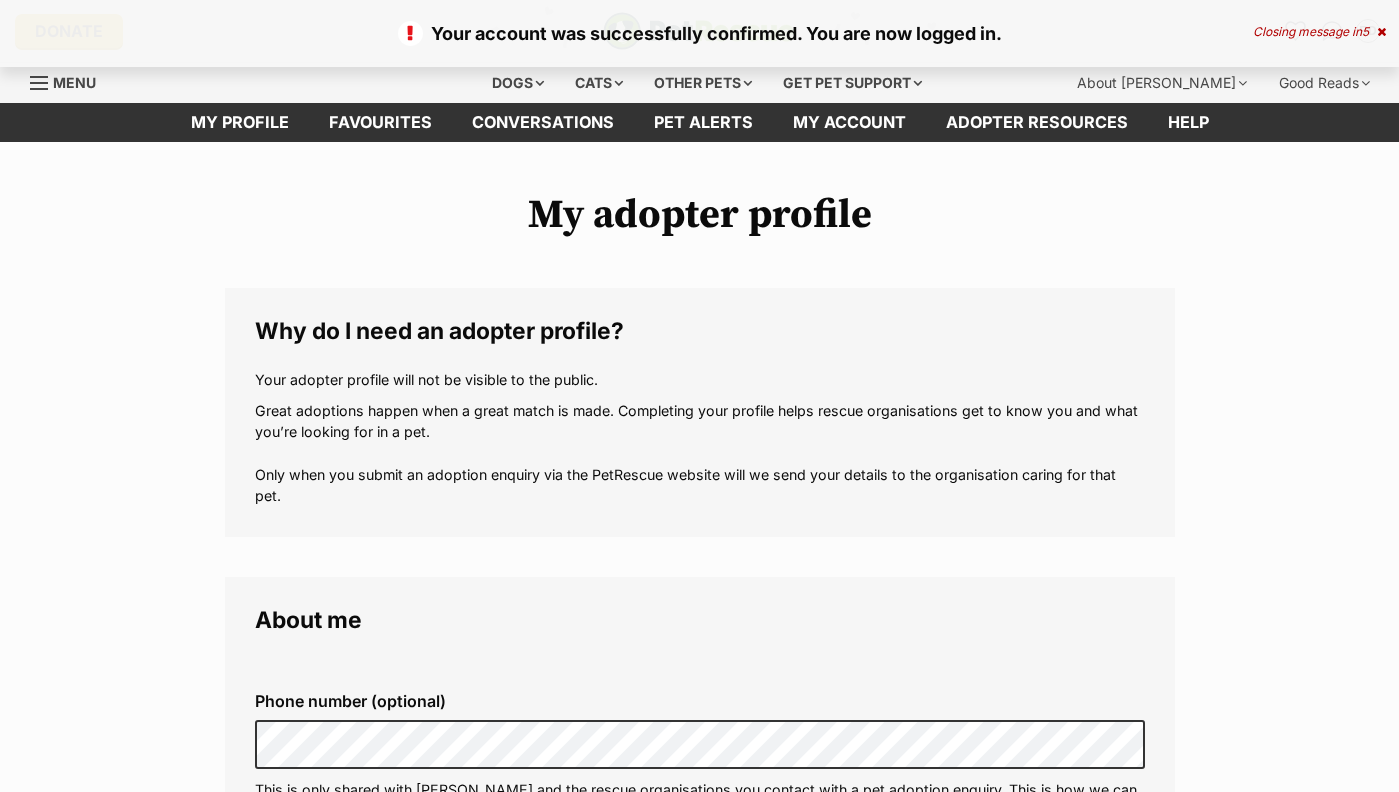 scroll, scrollTop: 0, scrollLeft: 0, axis: both 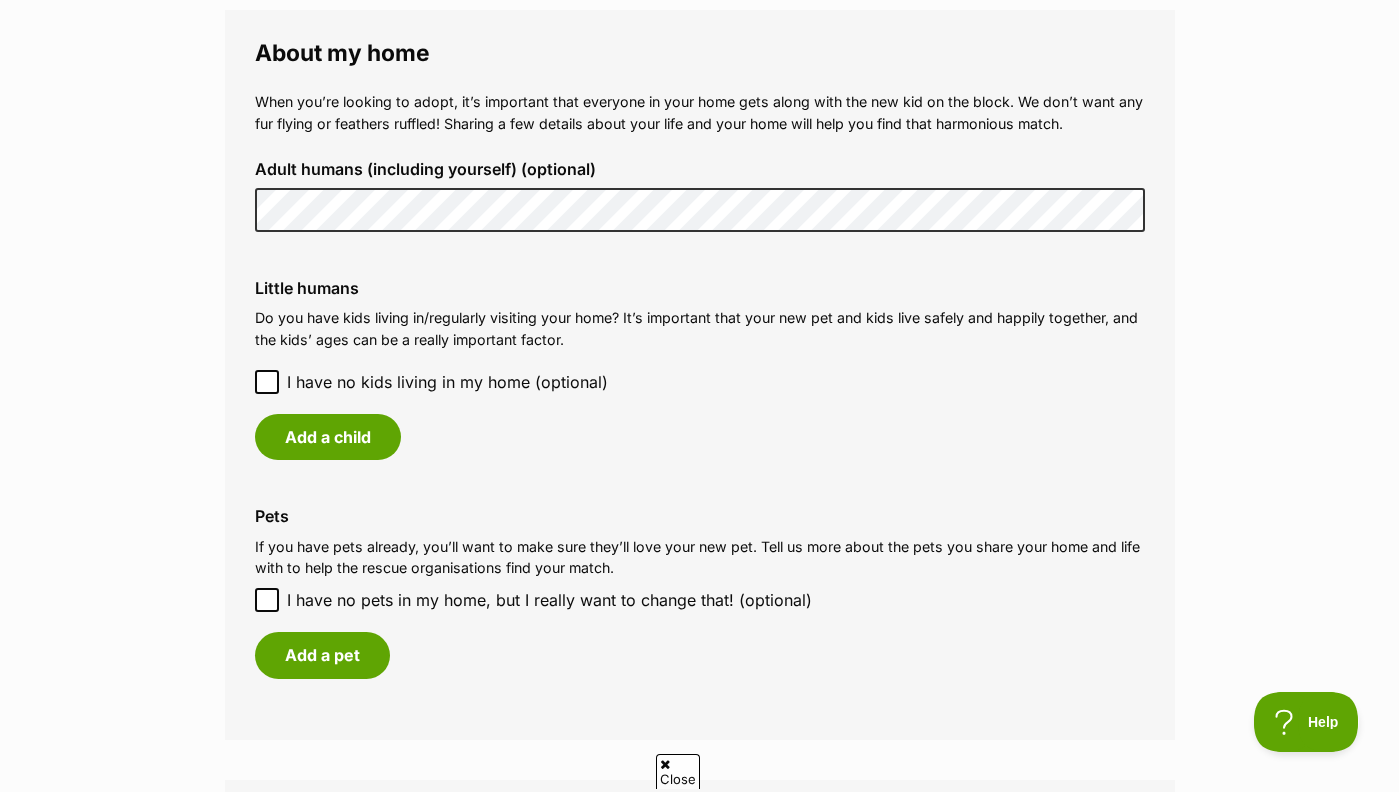 click on "My adopter profile
Why do I need an adopter profile?
Your adopter profile will not be visible to the public.
Great adoptions happen when a great match is made. Completing your profile helps rescue organisations get to know you and what you’re looking for in a pet. Only when you submit an adoption enquiry via the PetRescue website will we send your details to the organisation caring for that pet.
About me
Phone number (optional)
This is only shared with PetRescue and the rescue organisations you contact with a pet adoption enquiry. This is how we can all get in touch.
Where you live
Address line 1 (optional)
Address line 2 (optional)
Suburb (optional)
State Victoria
Postcode
Enter your postcode, or start typing the suburb and select the relevant location.
Profile photo (optional)
Upload image
Remove profile image (optional)
Additional photos (optional)" at bounding box center (699, 105) 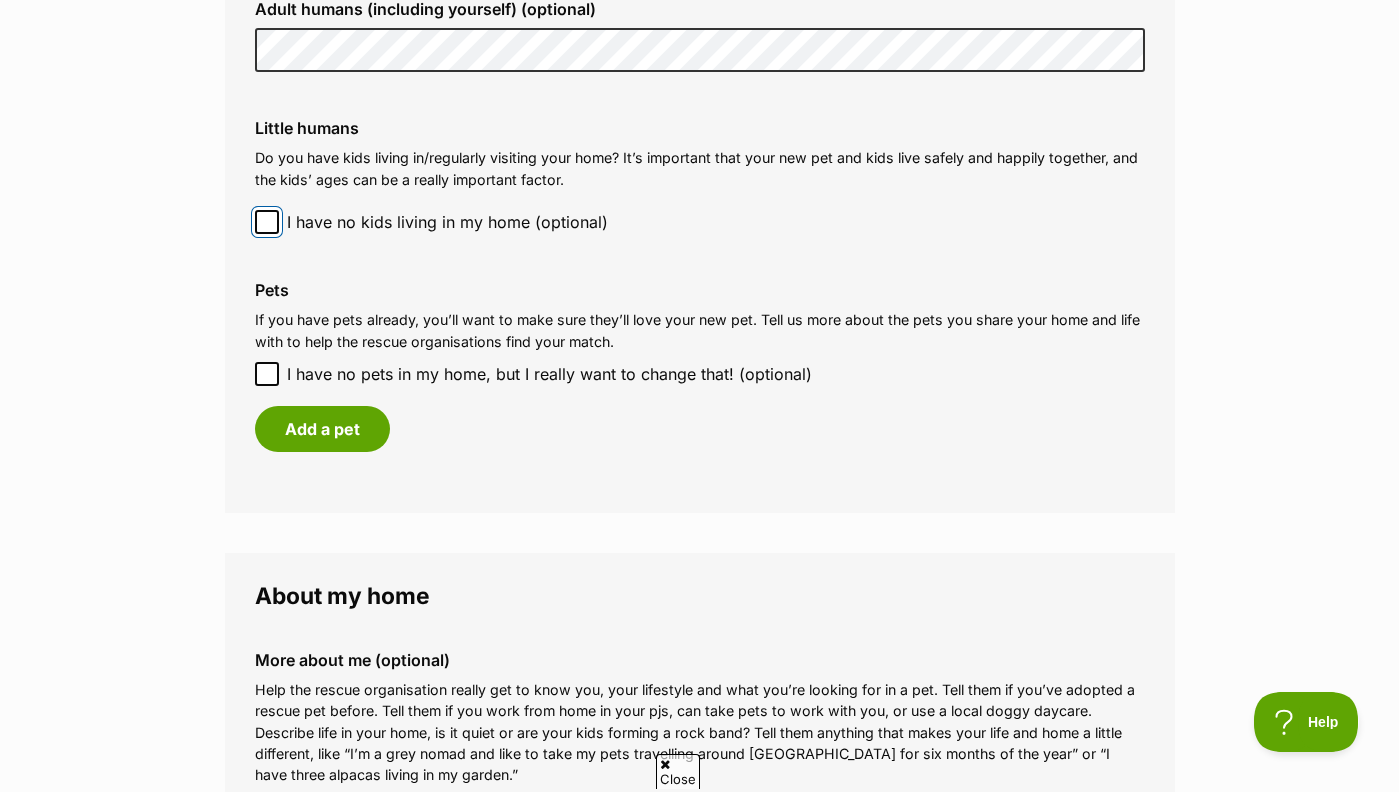 scroll, scrollTop: 1627, scrollLeft: 0, axis: vertical 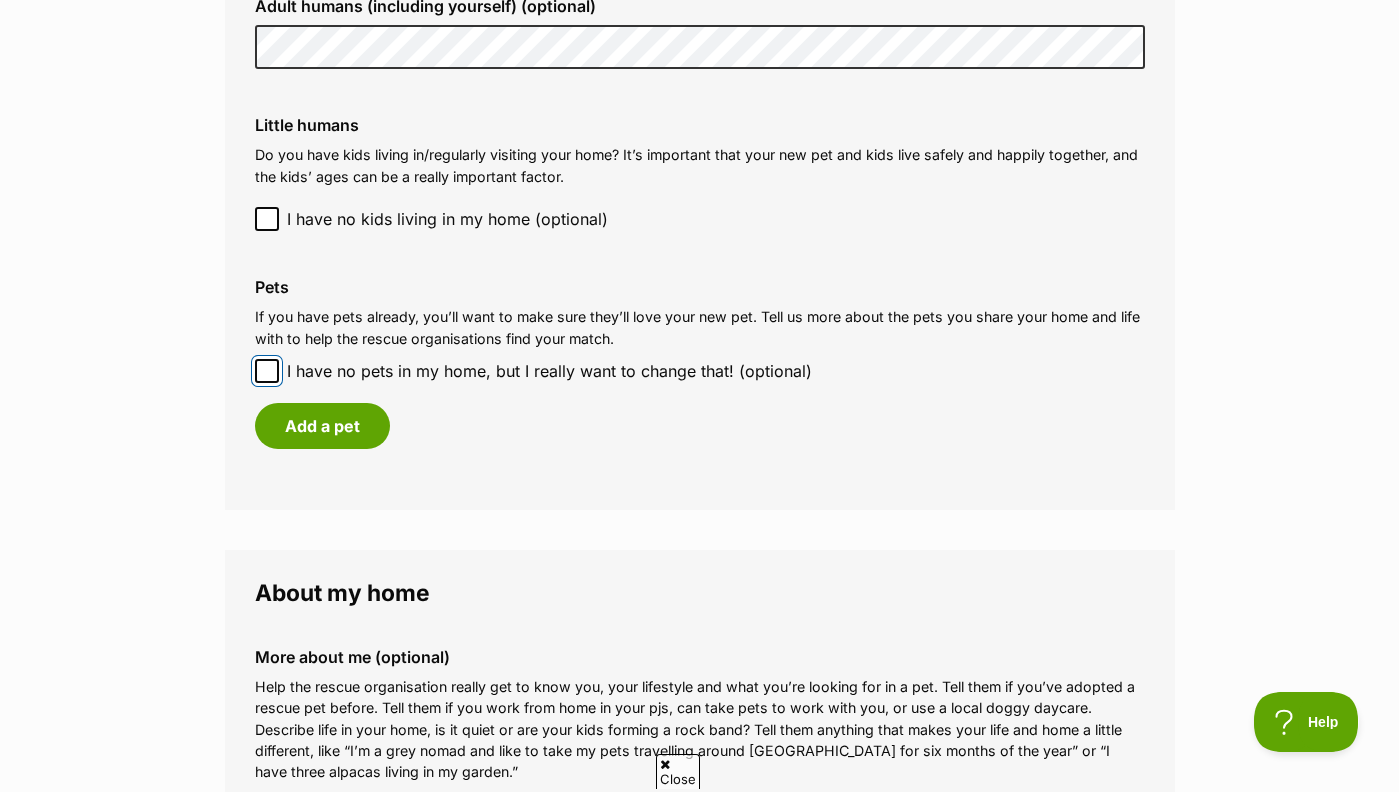 click on "I have no pets in my home, but I really want to change that! (optional)" at bounding box center [267, 371] 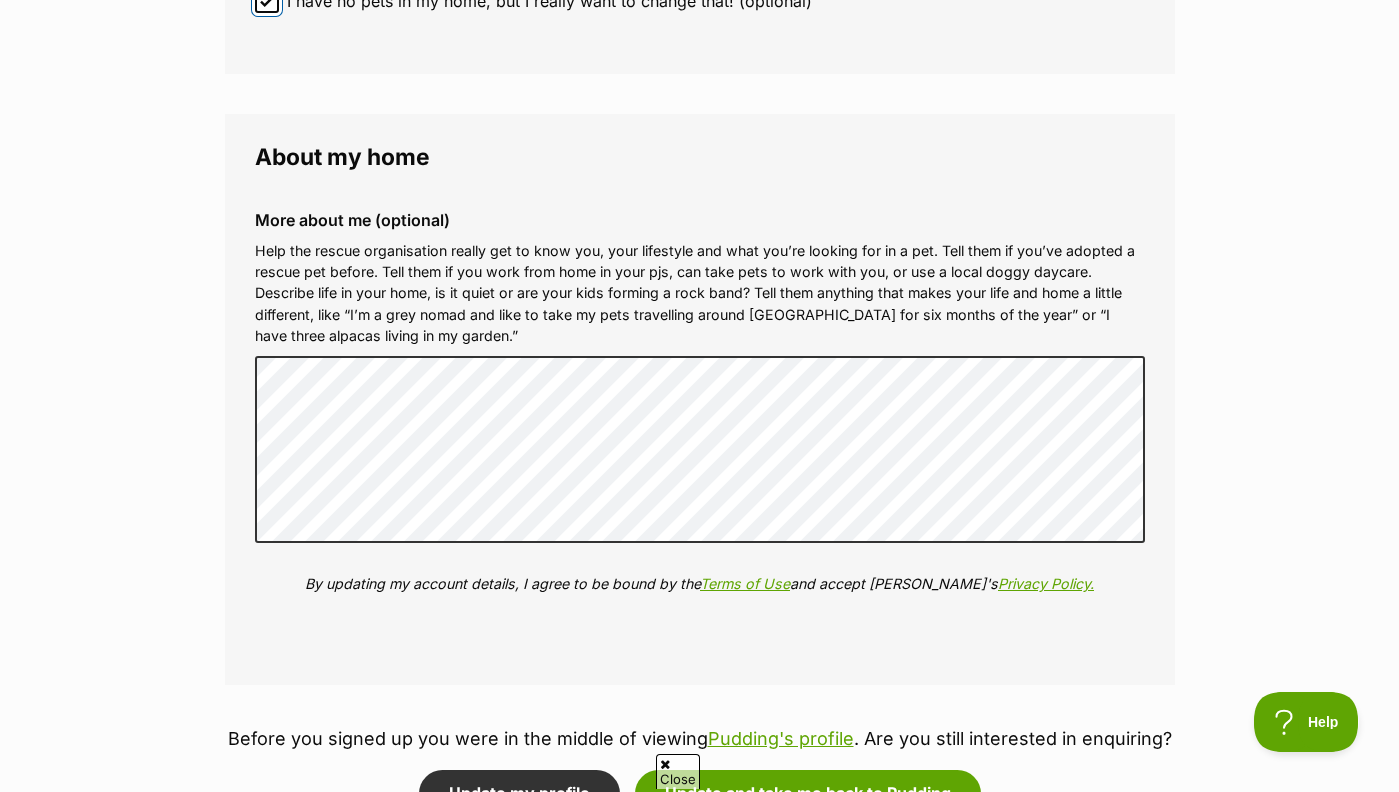 scroll, scrollTop: 2151, scrollLeft: 0, axis: vertical 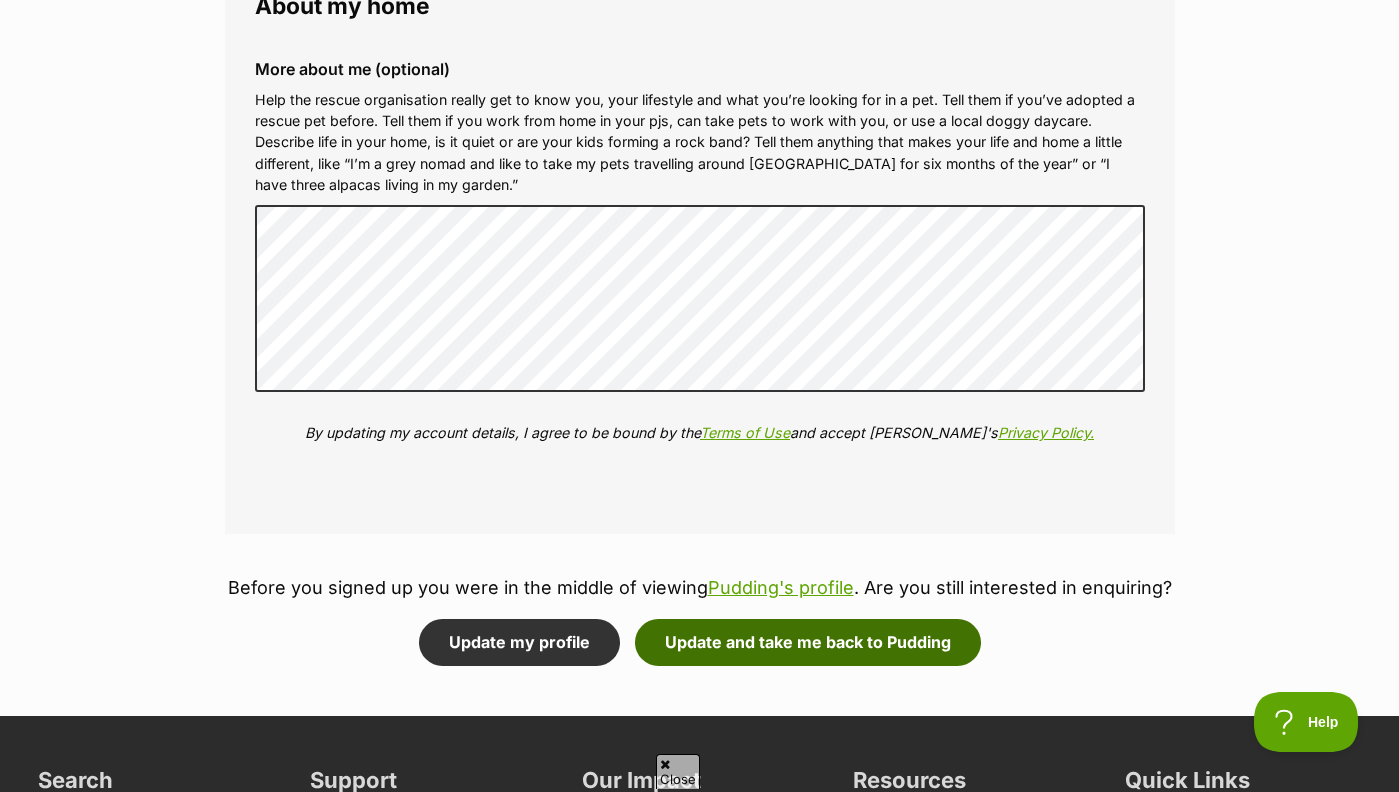 click on "Update and take me back to Pudding" at bounding box center (808, 642) 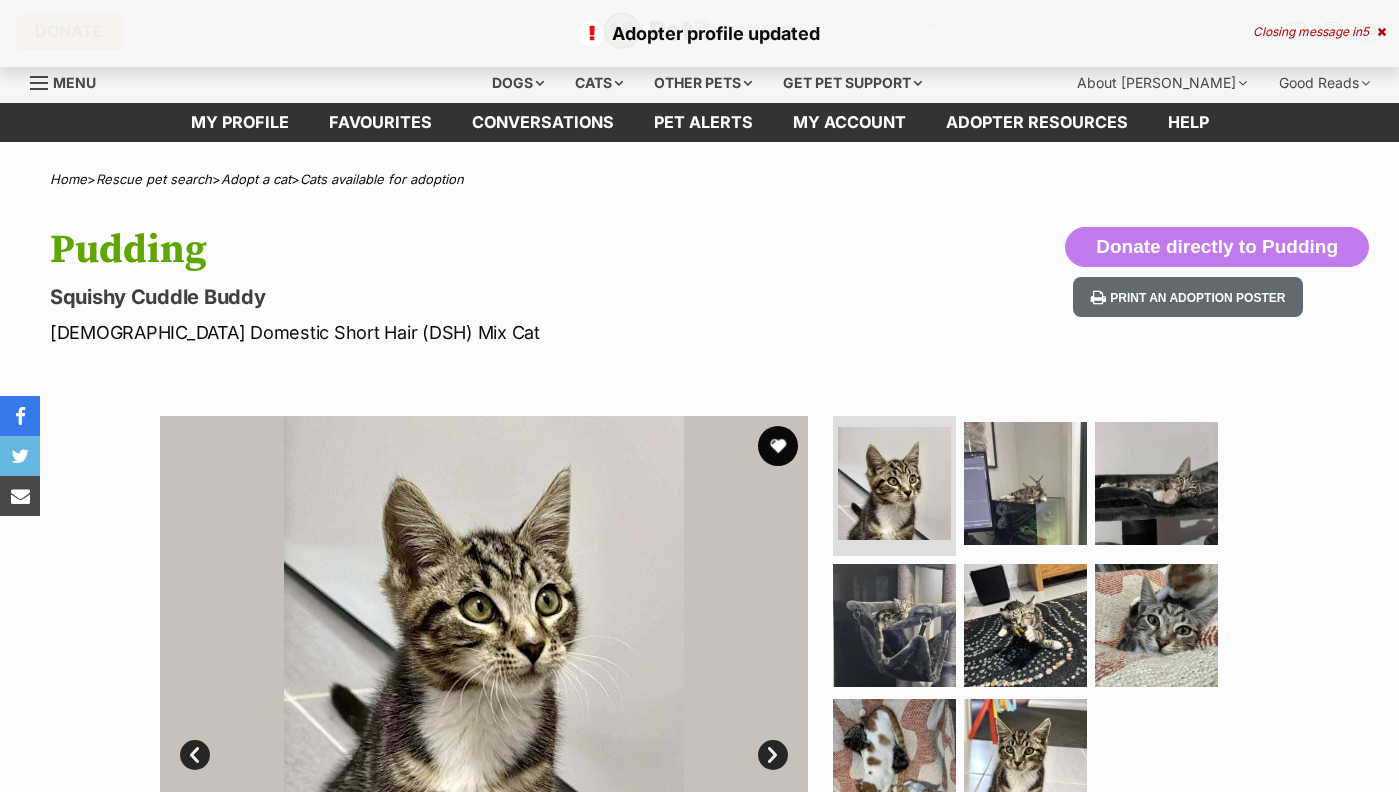 scroll, scrollTop: 0, scrollLeft: 0, axis: both 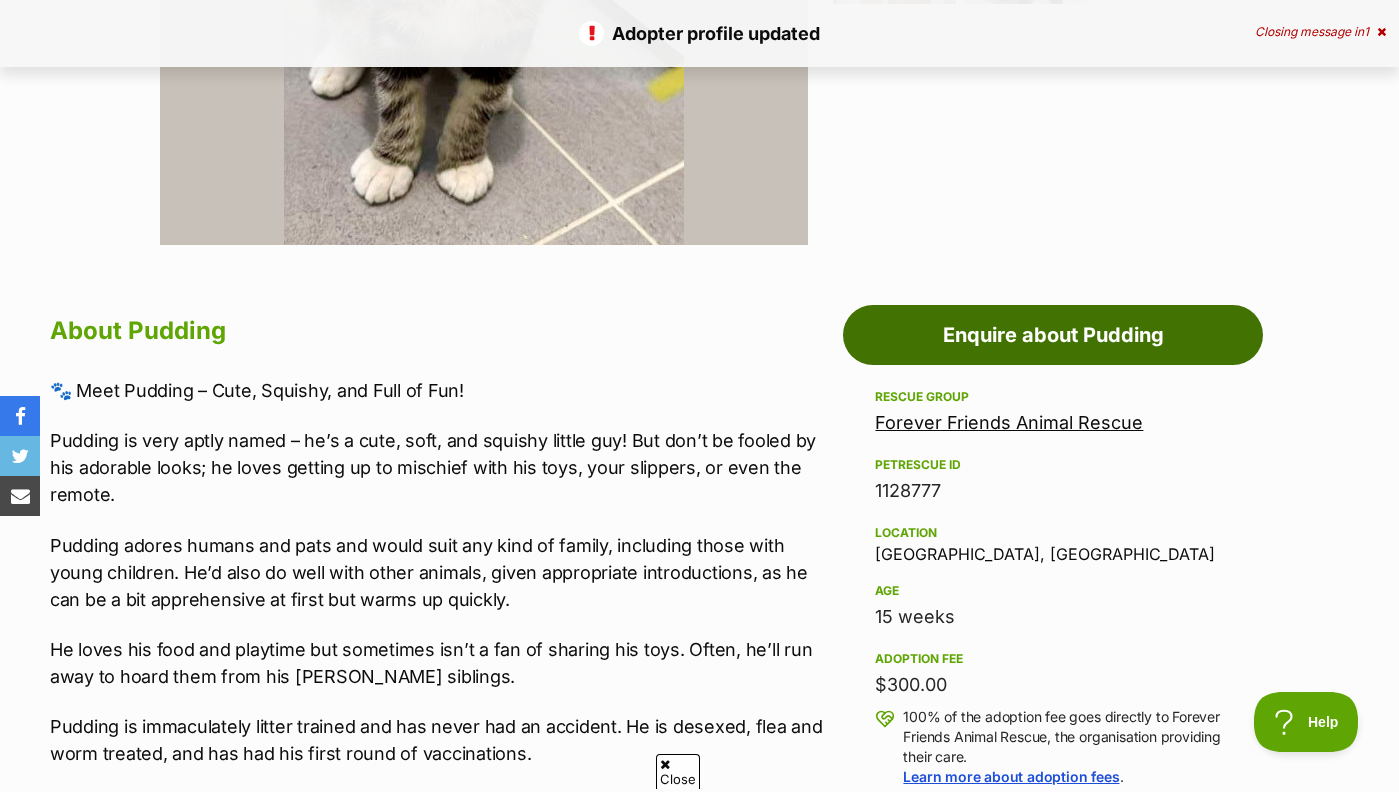 click on "Enquire about Pudding" at bounding box center [1053, 335] 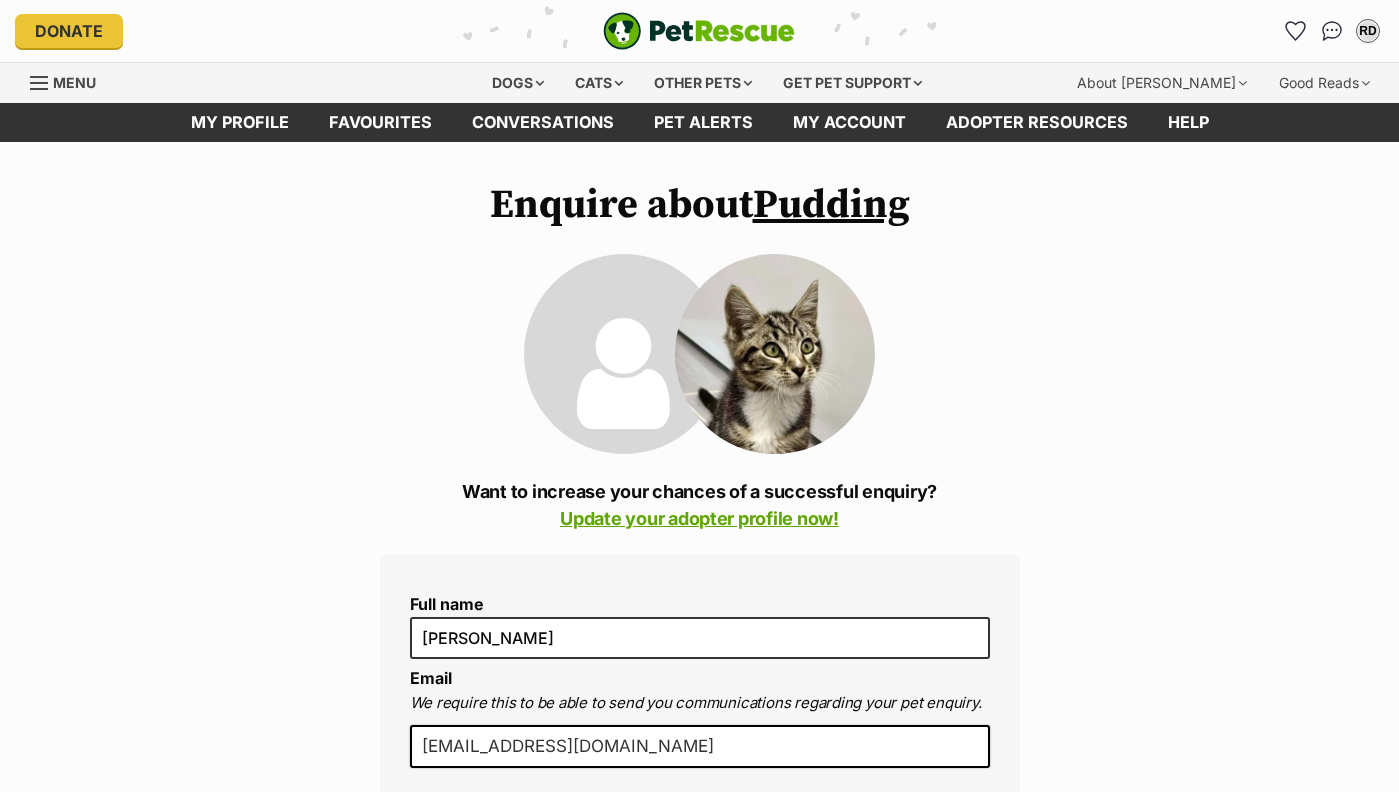 scroll, scrollTop: 0, scrollLeft: 0, axis: both 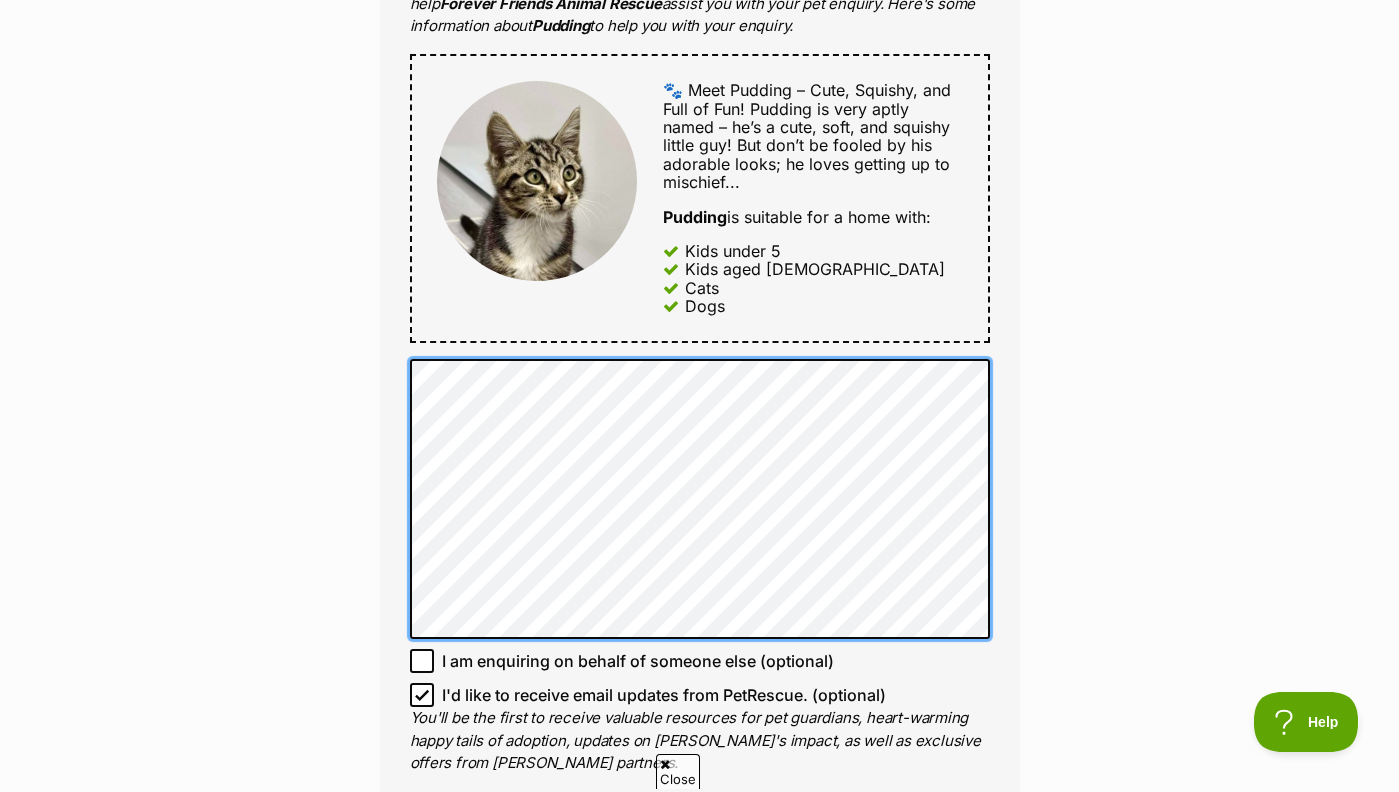 click on "Full name Ryan Dickson
Email
We require this to be able to send you communications regarding your pet enquiry.
rtdickson1442@gmail.com
Phone number United States +1 United Kingdom +44 Afghanistan (‫افغانستان‬‎) +93 Albania (Shqipëri) +355 Algeria (‫الجزائر‬‎) +213 American Samoa +1684 Andorra +376 Angola +244 Anguilla +1264 Antigua and Barbuda +1268 Argentina +54 Armenia (Հայաստան) +374 Aruba +297 Australia +61 Austria (Österreich) +43 Azerbaijan (Azərbaycan) +994 Bahamas +1242 Bahrain (‫البحرين‬‎) +973 Bangladesh (বাংলাদেশ) +880 Barbados +1246 Belarus (Беларусь) +375 Belgium (België) +32 Belize +501 Benin (Bénin) +229 Bermuda +1441 Bhutan (འབྲུག) +975 Bolivia +591 Bosnia and Herzegovina (Босна и Херцеговина) +387 Botswana +267 Brazil (Brasil) +55 British Indian Ocean Territory +246 British Virgin Islands +1284 Brunei +673 Bulgaria (България) +359 Burkina Faso +226 +257 +855" at bounding box center [700, 175] 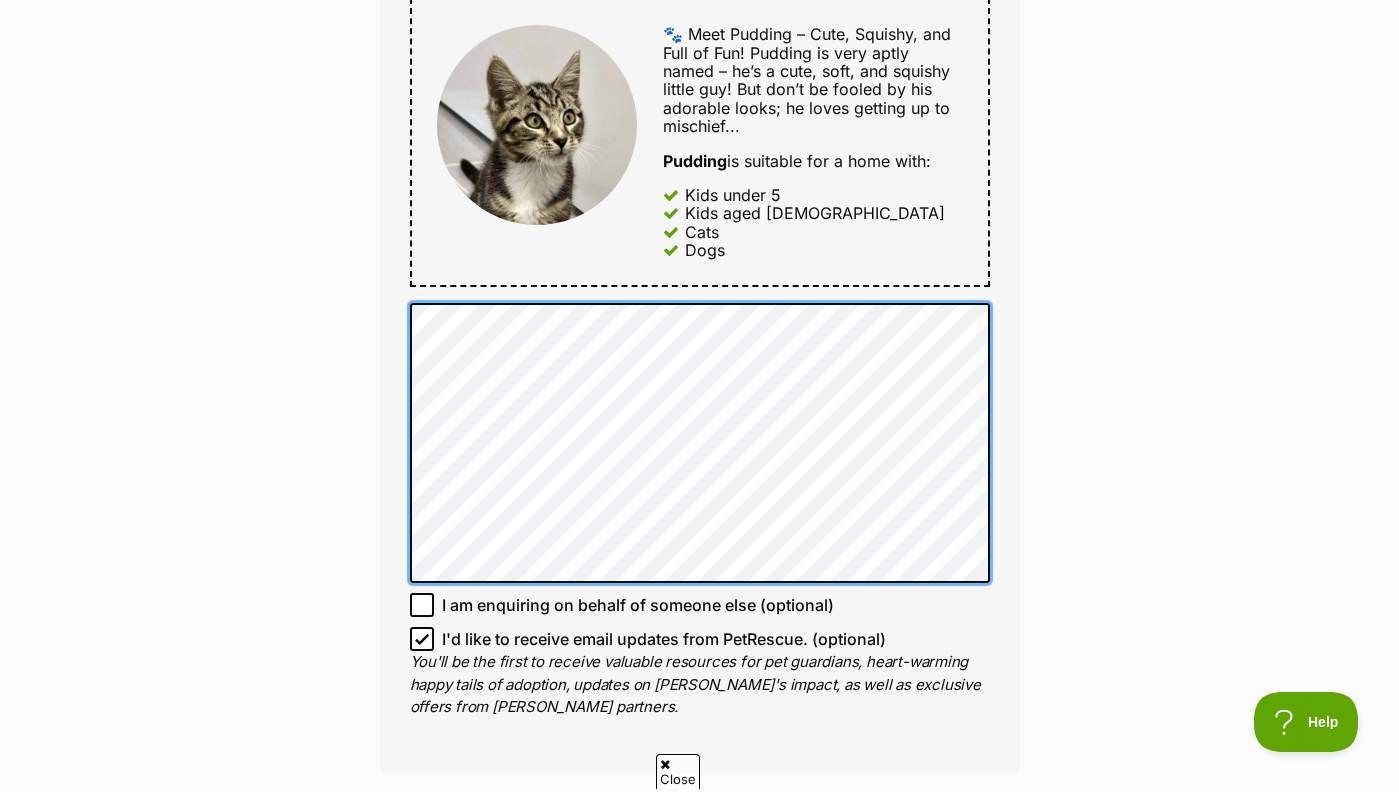 scroll, scrollTop: 1101, scrollLeft: 0, axis: vertical 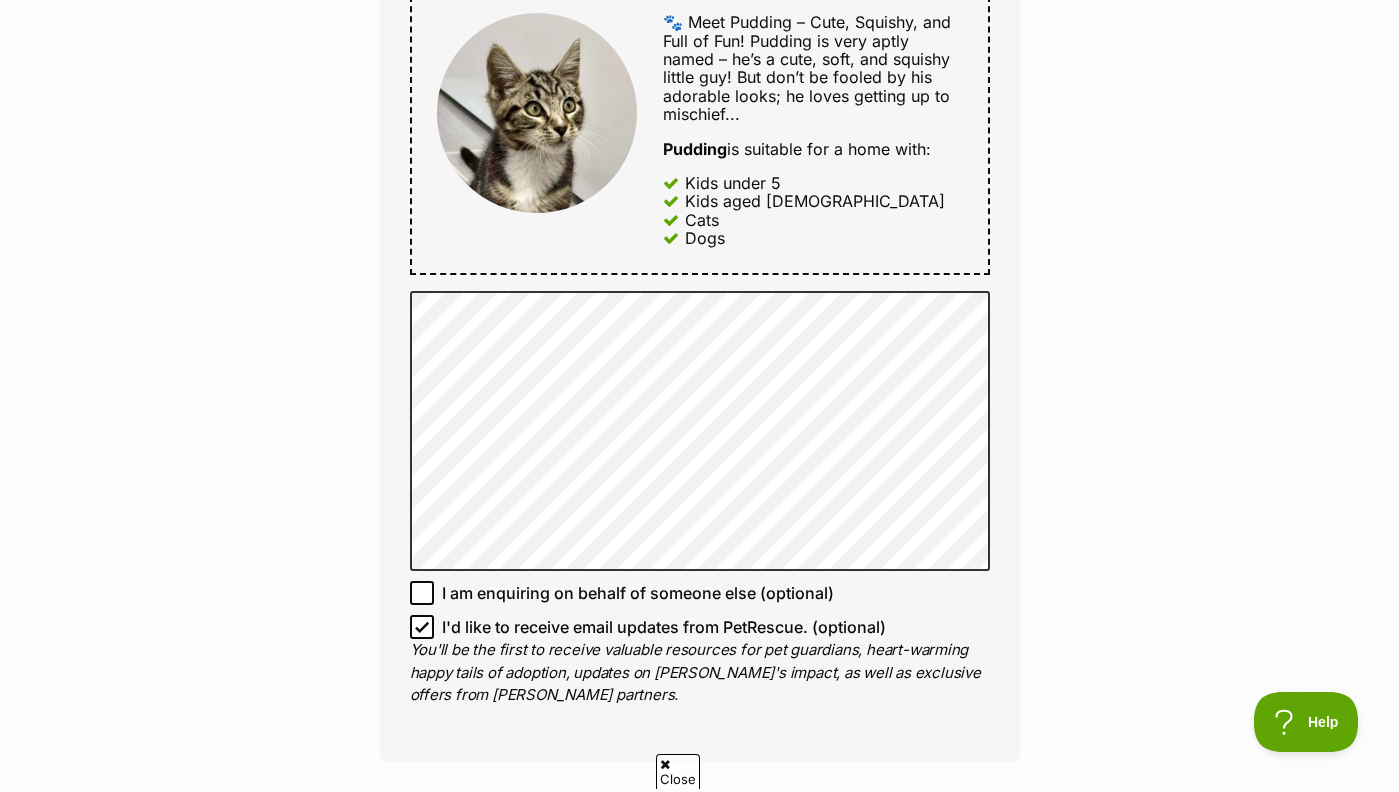 click on "Enquire about  Pudding
Want to increase your chances of a successful enquiry?
Update your adopter profile now!
Full name Ryan Dickson
Email
We require this to be able to send you communications regarding your pet enquiry.
rtdickson1442@gmail.com
Phone number United States +1 United Kingdom +44 Afghanistan (‫افغانستان‬‎) +93 Albania (Shqipëri) +355 Algeria (‫الجزائر‬‎) +213 American Samoa +1684 Andorra +376 Angola +244 Anguilla +1264 Antigua and Barbuda +1268 Argentina +54 Armenia (Հայաստան) +374 Aruba +297 Australia +61 Austria (Österreich) +43 Azerbaijan (Azərbaycan) +994 Bahamas +1242 Bahrain (‫البحرين‬‎) +973 Bangladesh (বাংলাদেশ) +880 Barbados +1246 Belarus (Беларусь) +375 Belgium (België) +32 Belize +501 Benin (Bénin) +229 Bermuda +1441 Bhutan (འབྲུག) +975 Bolivia +591 Bosnia and Herzegovina (Босна и Херцеговина) +387 Botswana +267 Brazil (Brasil) +55 +1" at bounding box center [699, 305] 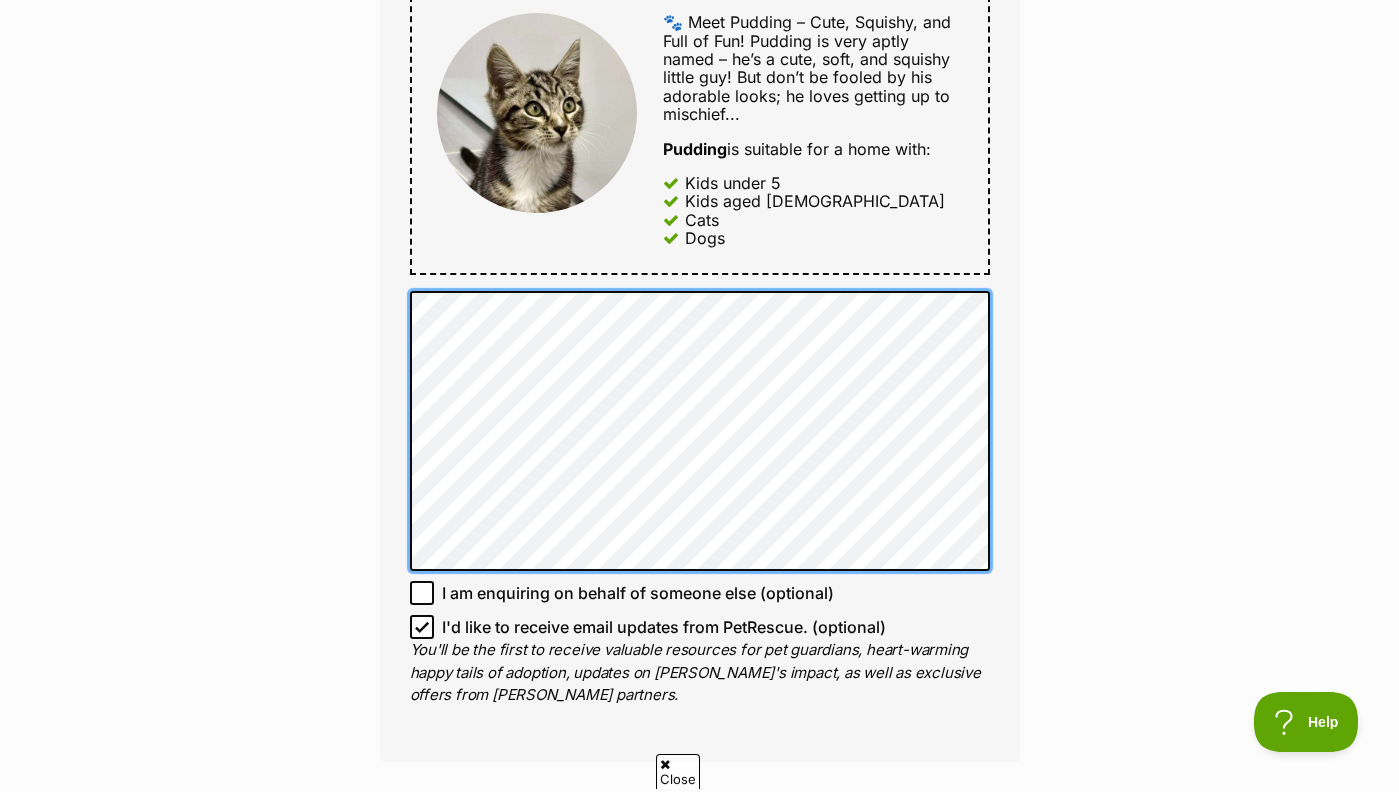 click on "Full name Ryan Dickson
Email
We require this to be able to send you communications regarding your pet enquiry.
rtdickson1442@gmail.com
Phone number United States +1 United Kingdom +44 Afghanistan (‫افغانستان‬‎) +93 Albania (Shqipëri) +355 Algeria (‫الجزائر‬‎) +213 American Samoa +1684 Andorra +376 Angola +244 Anguilla +1264 Antigua and Barbuda +1268 Argentina +54 Armenia (Հայաստան) +374 Aruba +297 Australia +61 Austria (Österreich) +43 Azerbaijan (Azərbaycan) +994 Bahamas +1242 Bahrain (‫البحرين‬‎) +973 Bangladesh (বাংলাদেশ) +880 Barbados +1246 Belarus (Беларусь) +375 Belgium (België) +32 Belize +501 Benin (Bénin) +229 Bermuda +1441 Bhutan (འབྲུག) +975 Bolivia +591 Bosnia and Herzegovina (Босна и Херцеговина) +387 Botswana +267 Brazil (Brasil) +55 British Indian Ocean Territory +246 British Virgin Islands +1284 Brunei +673 Bulgaria (България) +359 Burkina Faso +226 +257 +855" at bounding box center [700, 107] 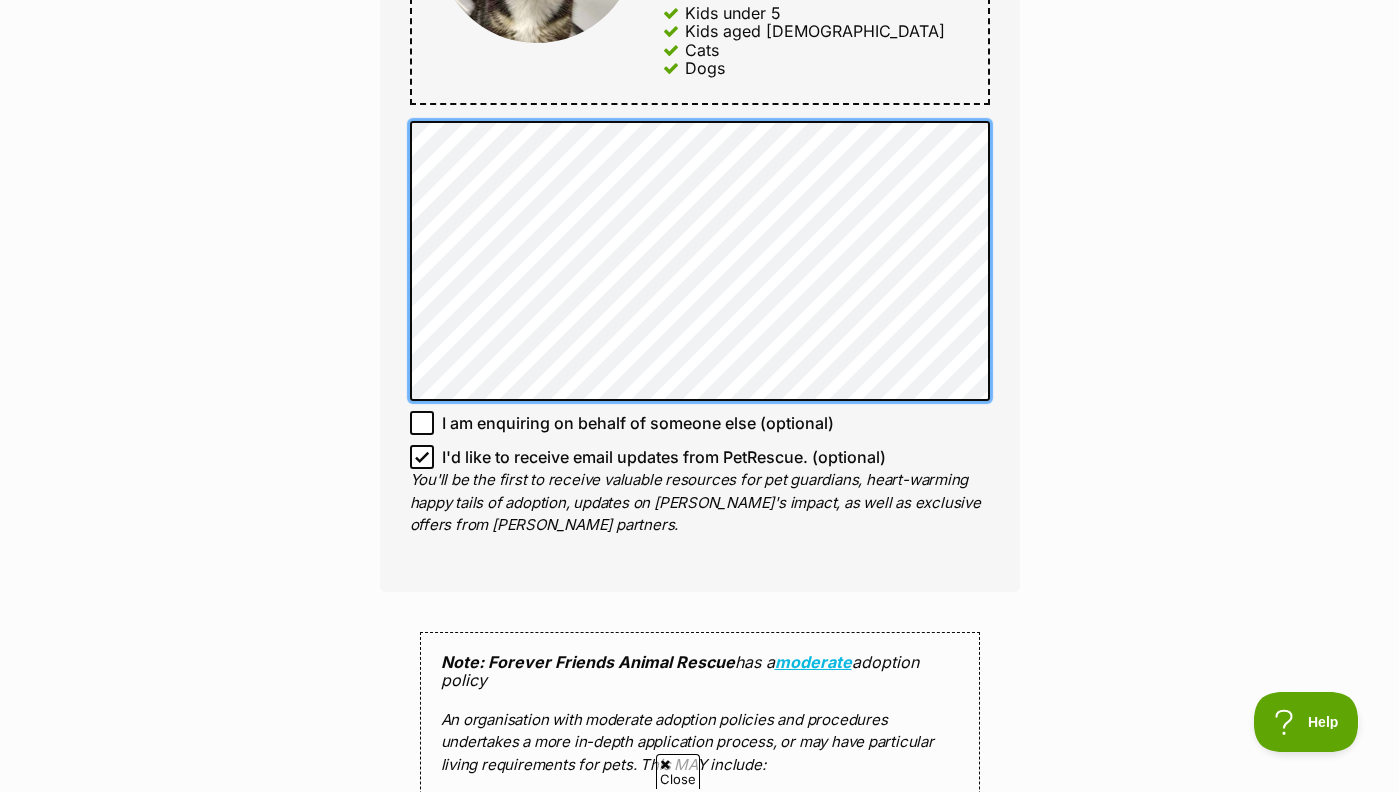 scroll, scrollTop: 1278, scrollLeft: 0, axis: vertical 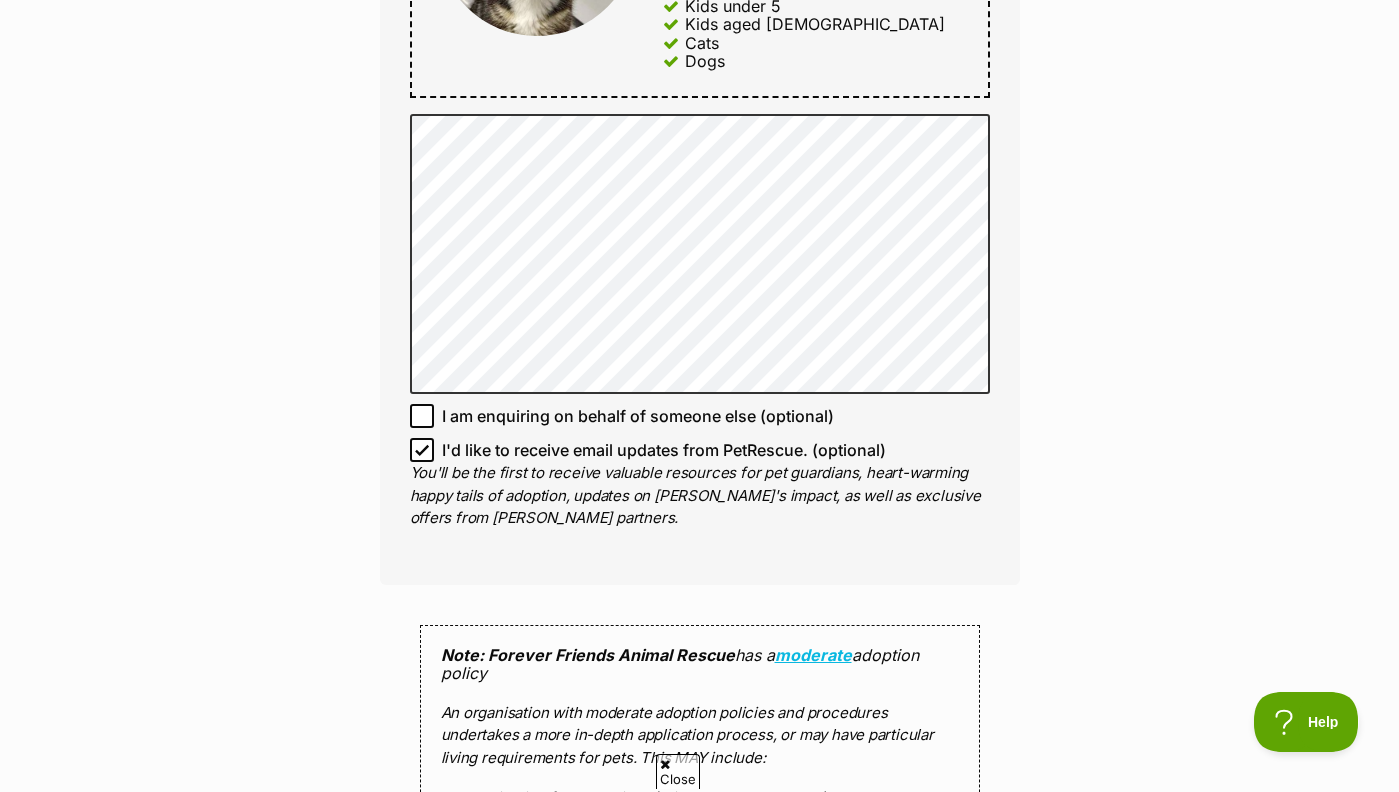 click on "Full name Ryan Dickson
Email
We require this to be able to send you communications regarding your pet enquiry.
rtdickson1442@gmail.com
Phone number United States +1 United Kingdom +44 Afghanistan (‫افغانستان‬‎) +93 Albania (Shqipëri) +355 Algeria (‫الجزائر‬‎) +213 American Samoa +1684 Andorra +376 Angola +244 Anguilla +1264 Antigua and Barbuda +1268 Argentina +54 Armenia (Հայաստան) +374 Aruba +297 Australia +61 Austria (Österreich) +43 Azerbaijan (Azərbaycan) +994 Bahamas +1242 Bahrain (‫البحرين‬‎) +973 Bangladesh (বাংলাদেশ) +880 Barbados +1246 Belarus (Беларусь) +375 Belgium (België) +32 Belize +501 Benin (Bénin) +229 Bermuda +1441 Bhutan (འབྲུག) +975 Bolivia +591 Bosnia and Herzegovina (Босна и Херцеговина) +387 Botswana +267 Brazil (Brasil) +55 British Indian Ocean Territory +246 British Virgin Islands +1284 Brunei +673 Bulgaria (България) +359 Burkina Faso +226 +257 +855" at bounding box center [700, -70] 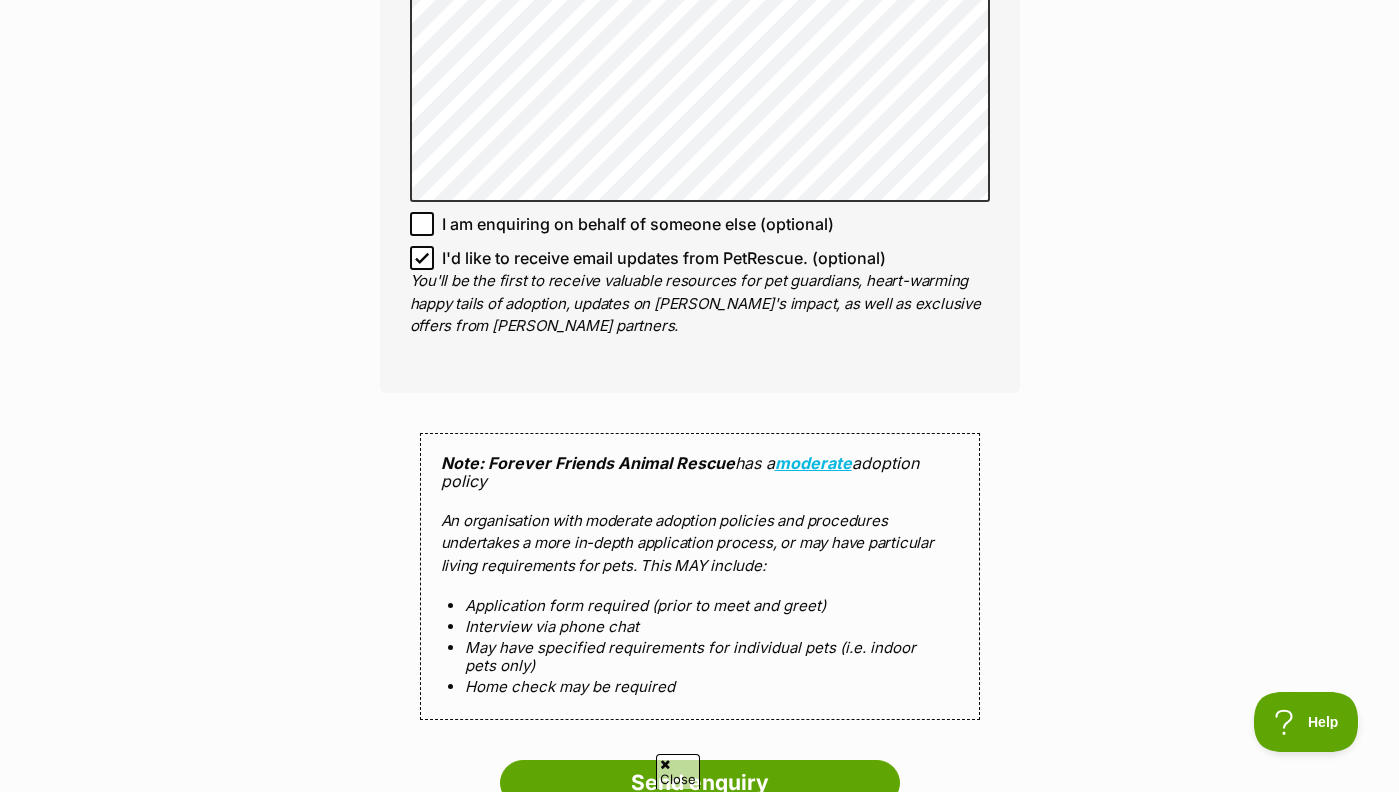 scroll, scrollTop: 1481, scrollLeft: 0, axis: vertical 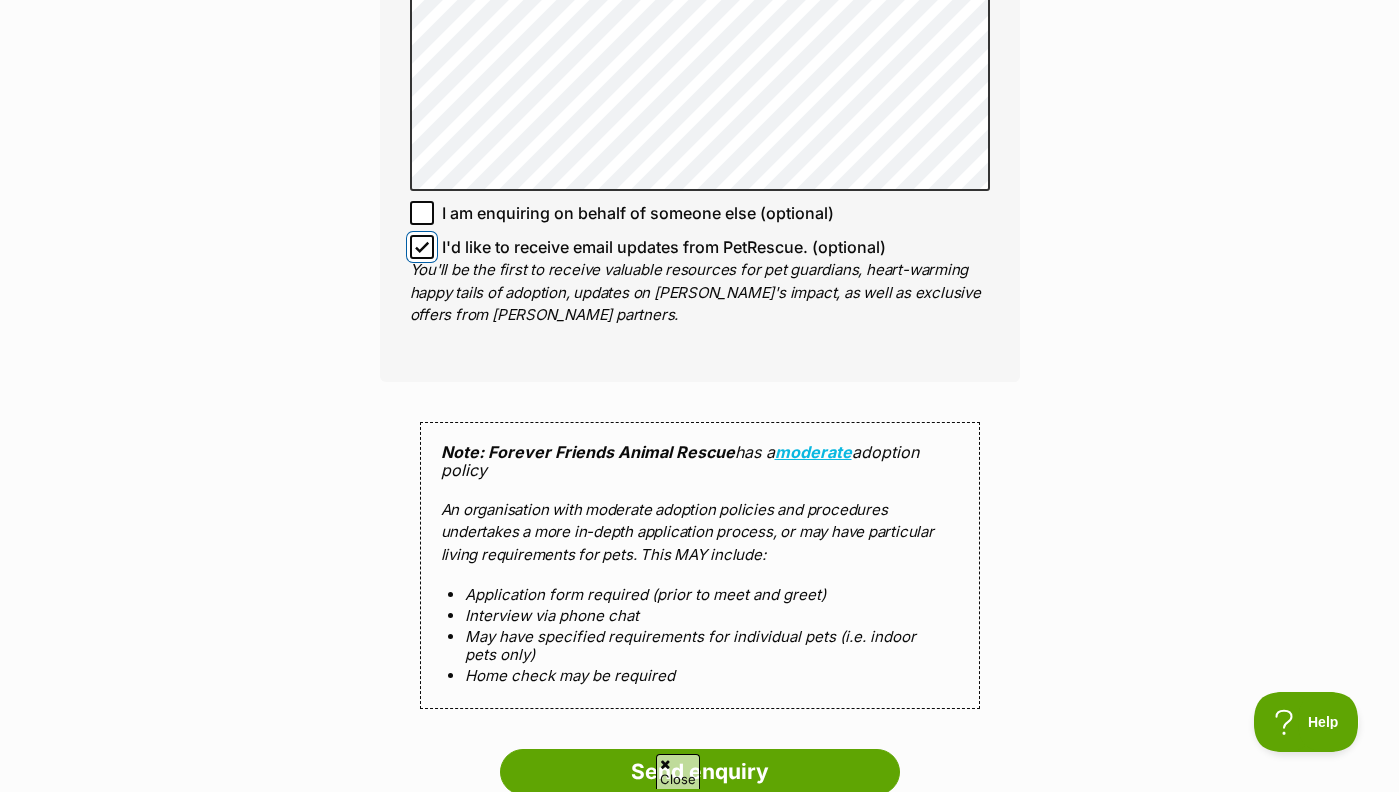 click on "I'd like to receive email updates from PetRescue. (optional)" at bounding box center [422, 247] 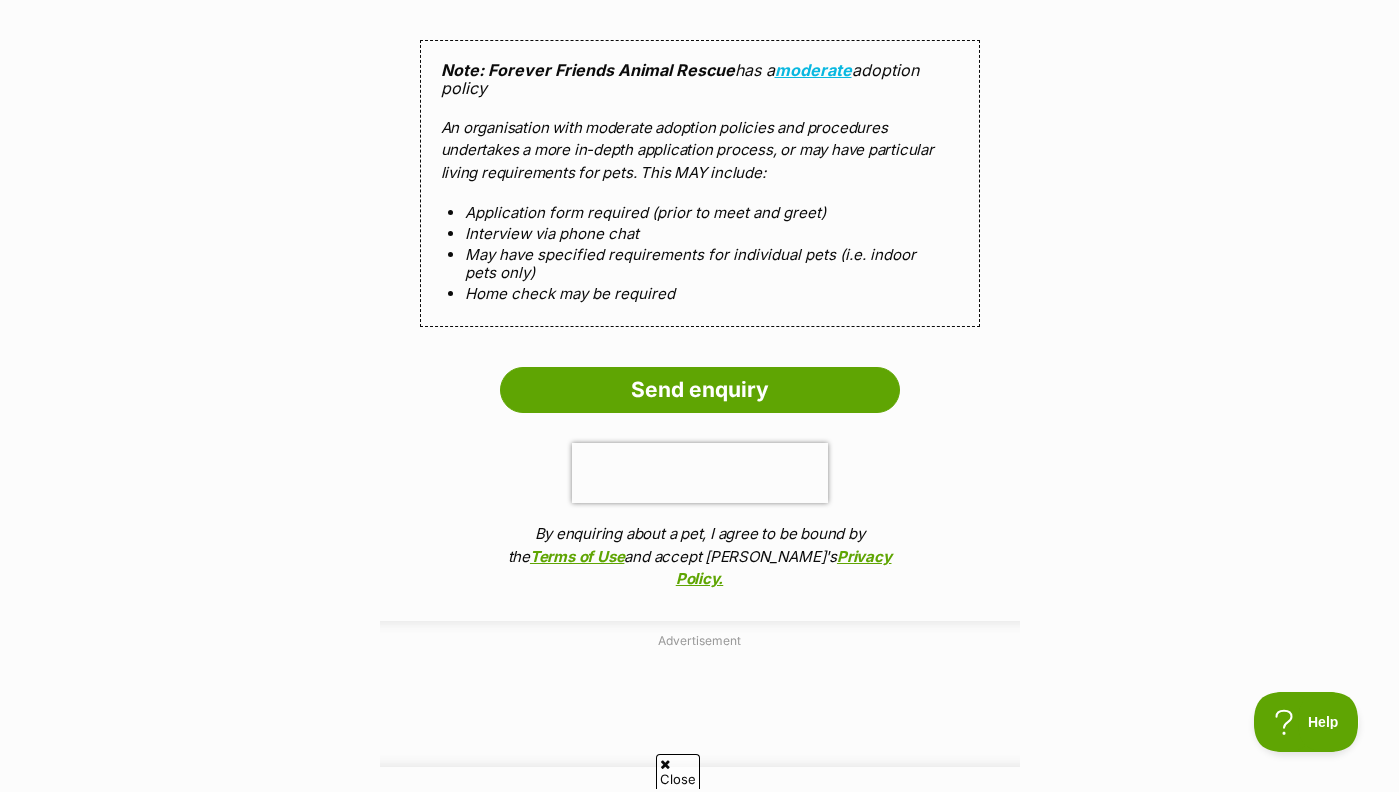scroll, scrollTop: 1892, scrollLeft: 0, axis: vertical 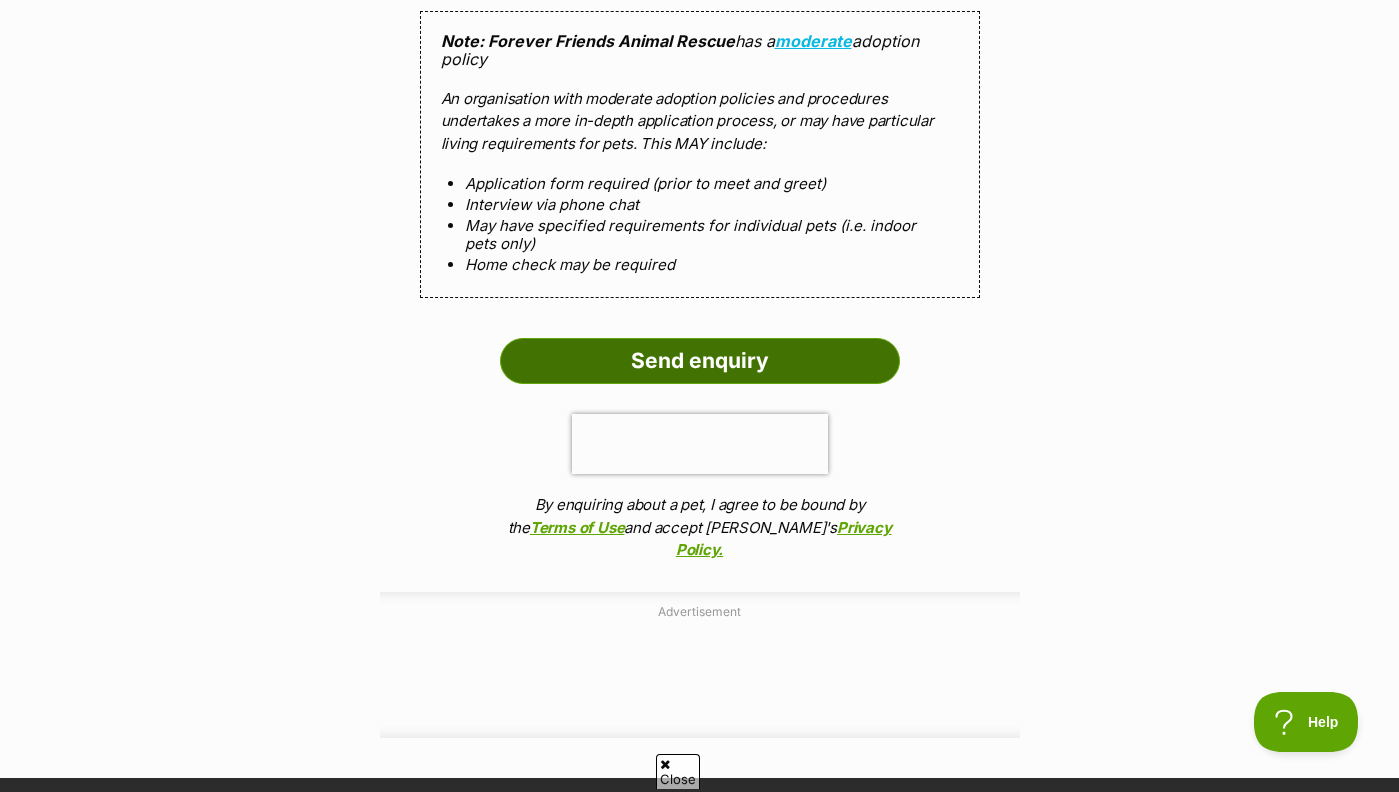 click on "Send enquiry" at bounding box center [700, 361] 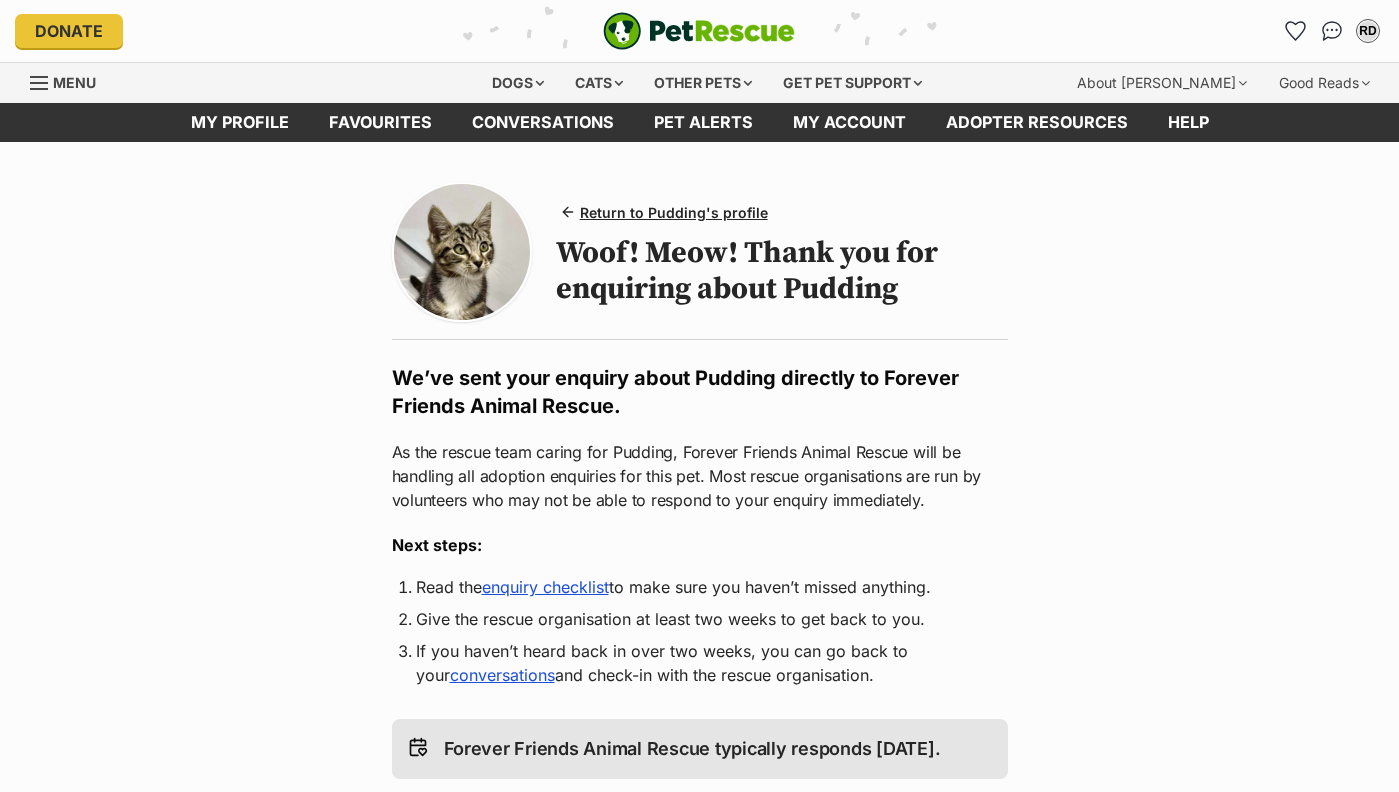 scroll, scrollTop: 0, scrollLeft: 0, axis: both 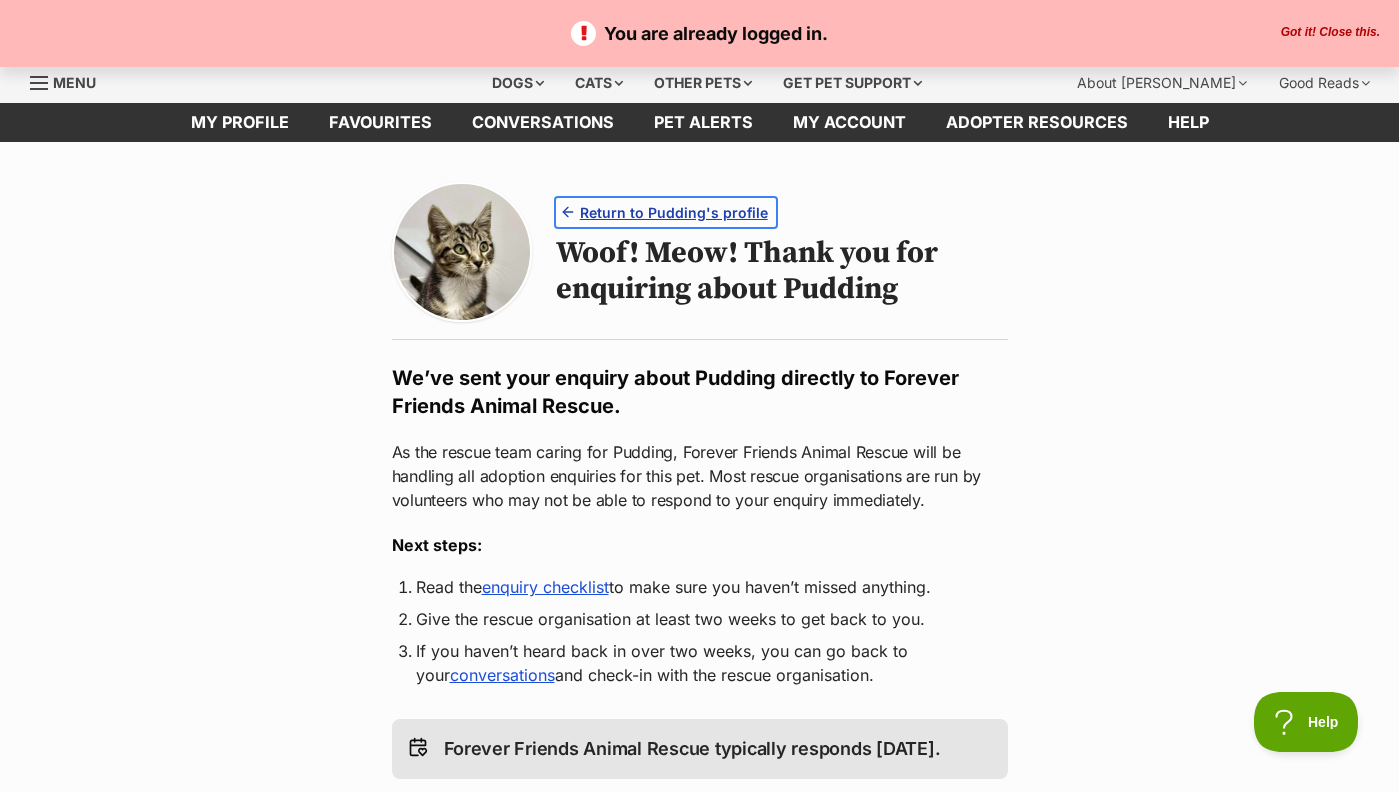 click at bounding box center (568, 212) 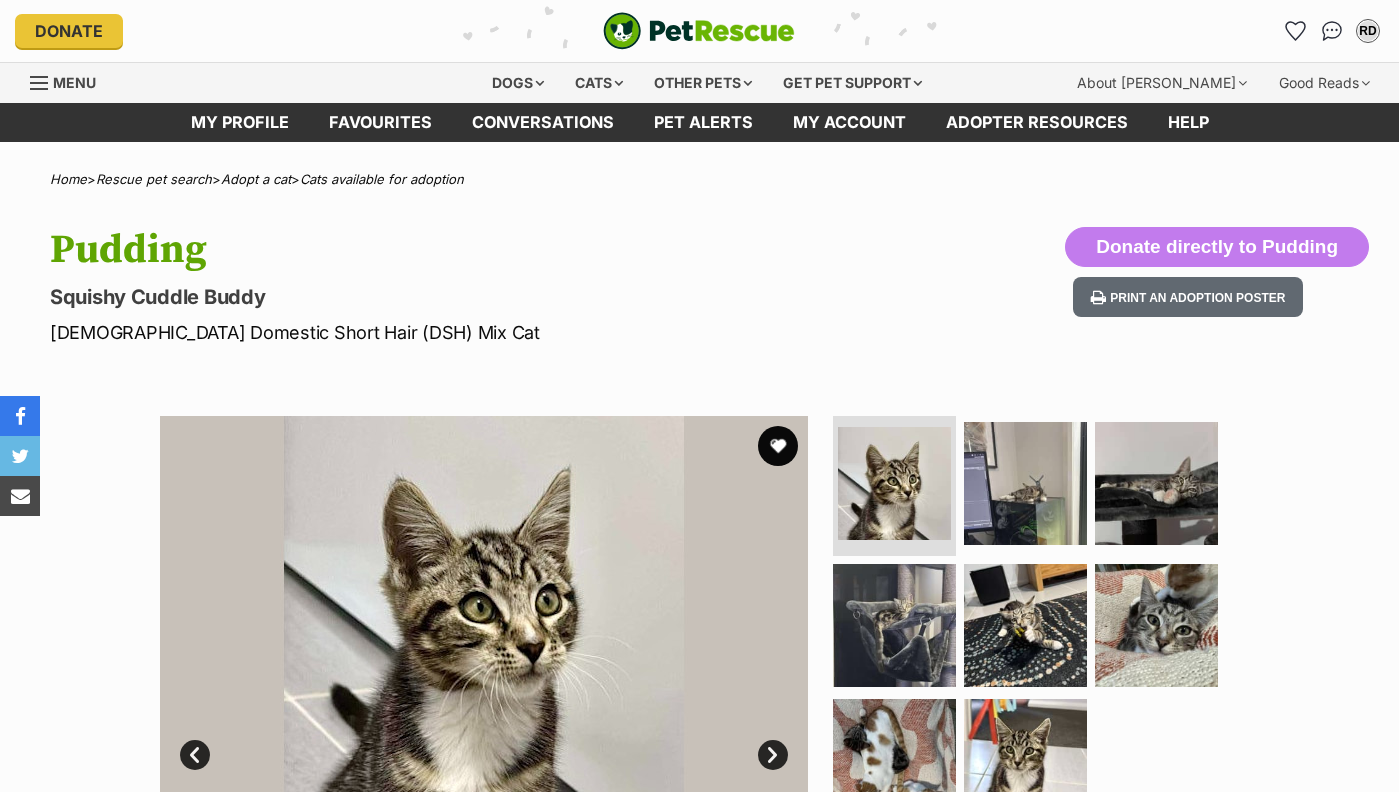 scroll, scrollTop: 0, scrollLeft: 0, axis: both 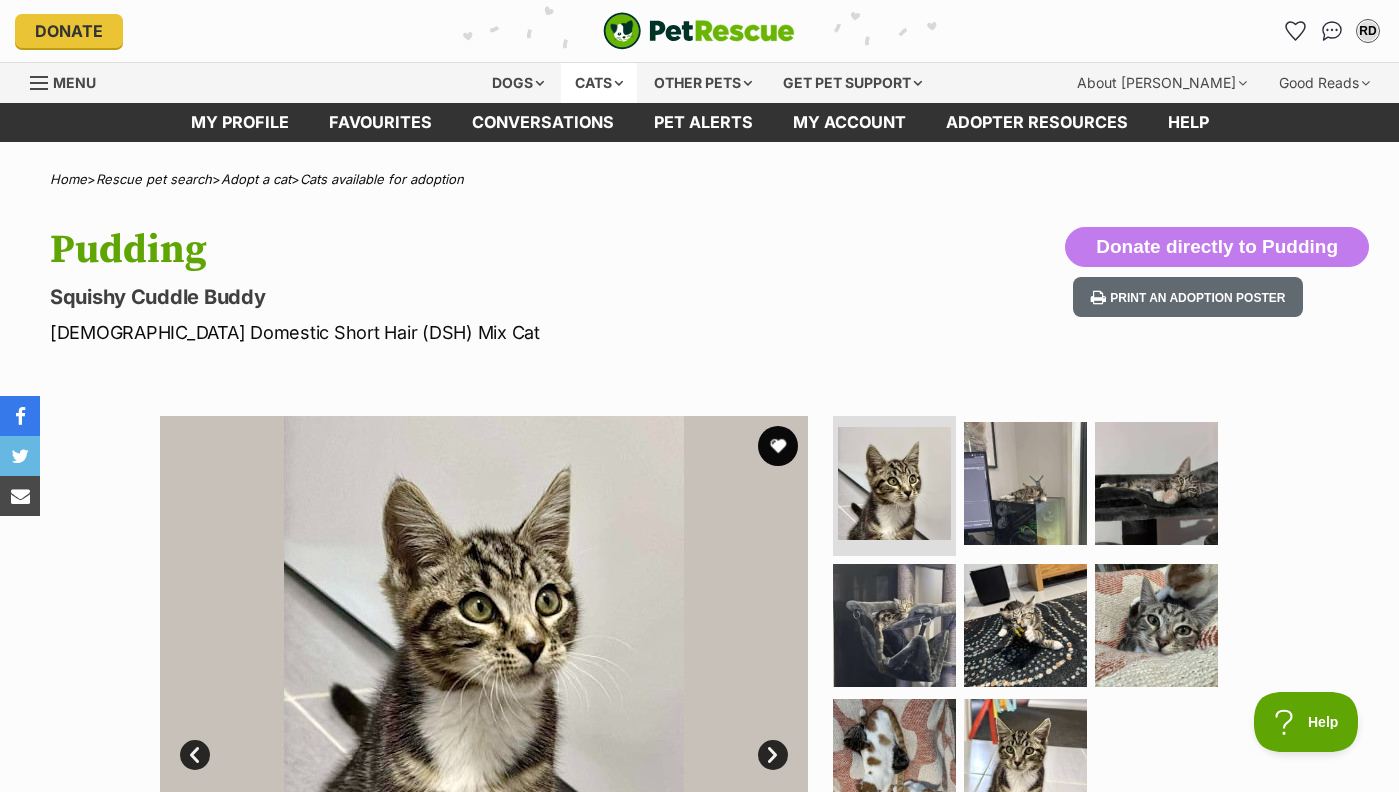 click on "Cats" at bounding box center [599, 83] 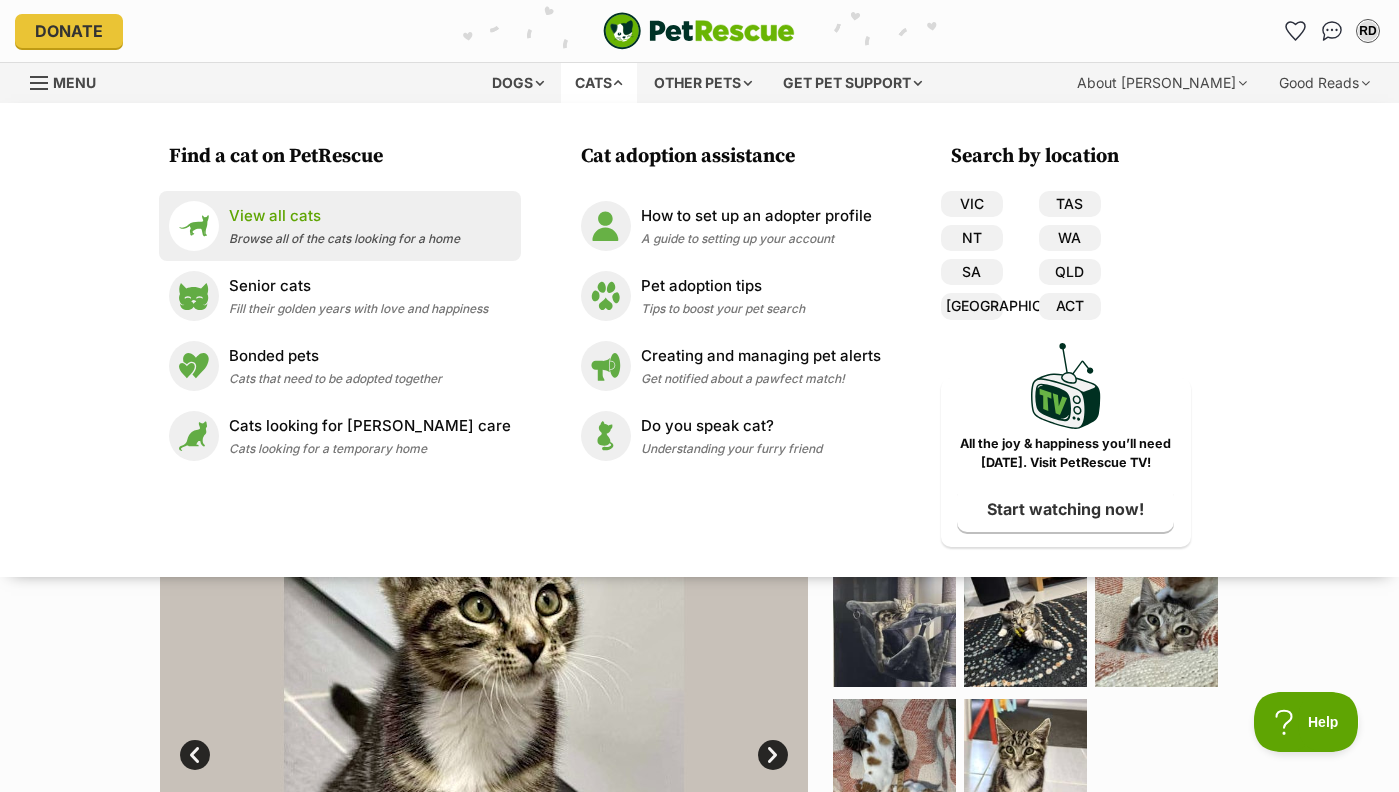 click on "View all cats" at bounding box center (344, 216) 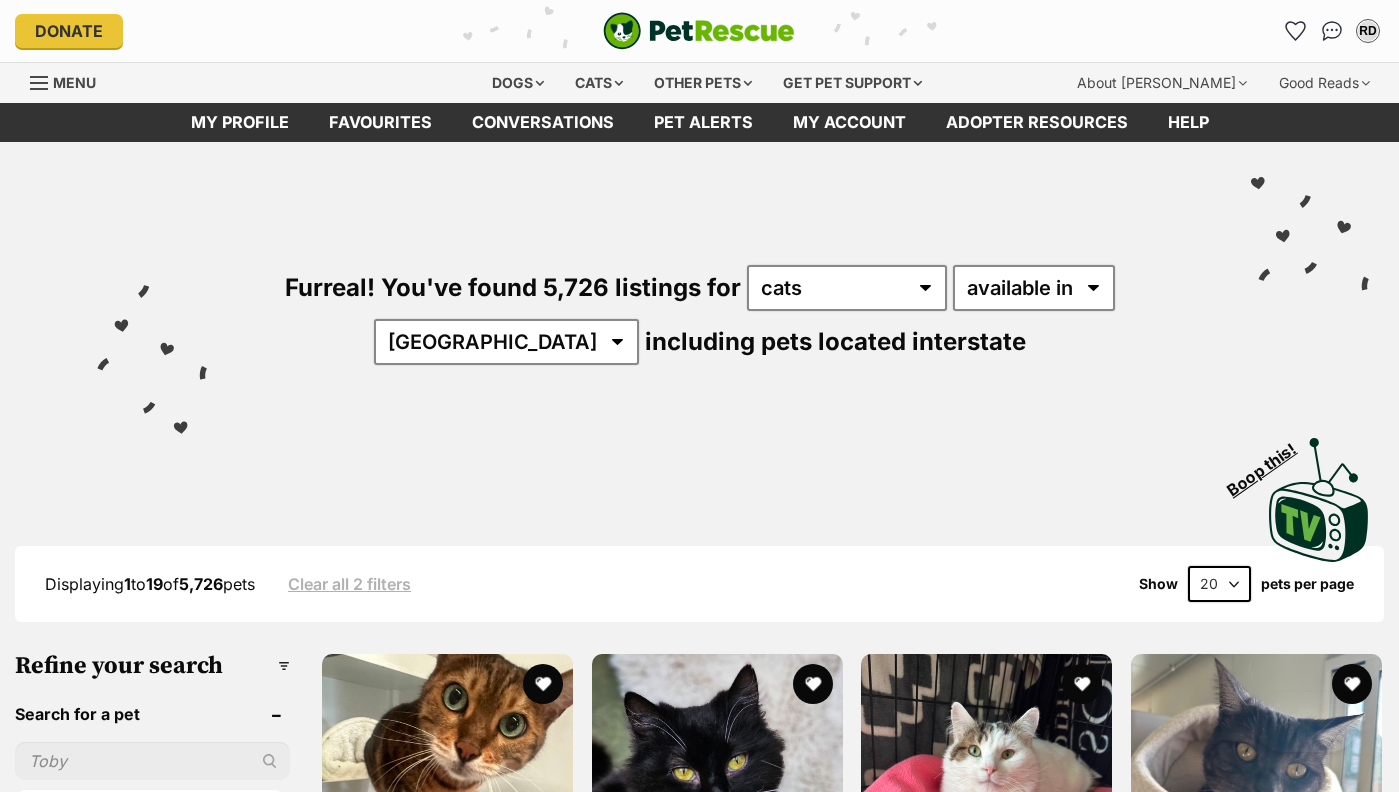 scroll, scrollTop: 0, scrollLeft: 0, axis: both 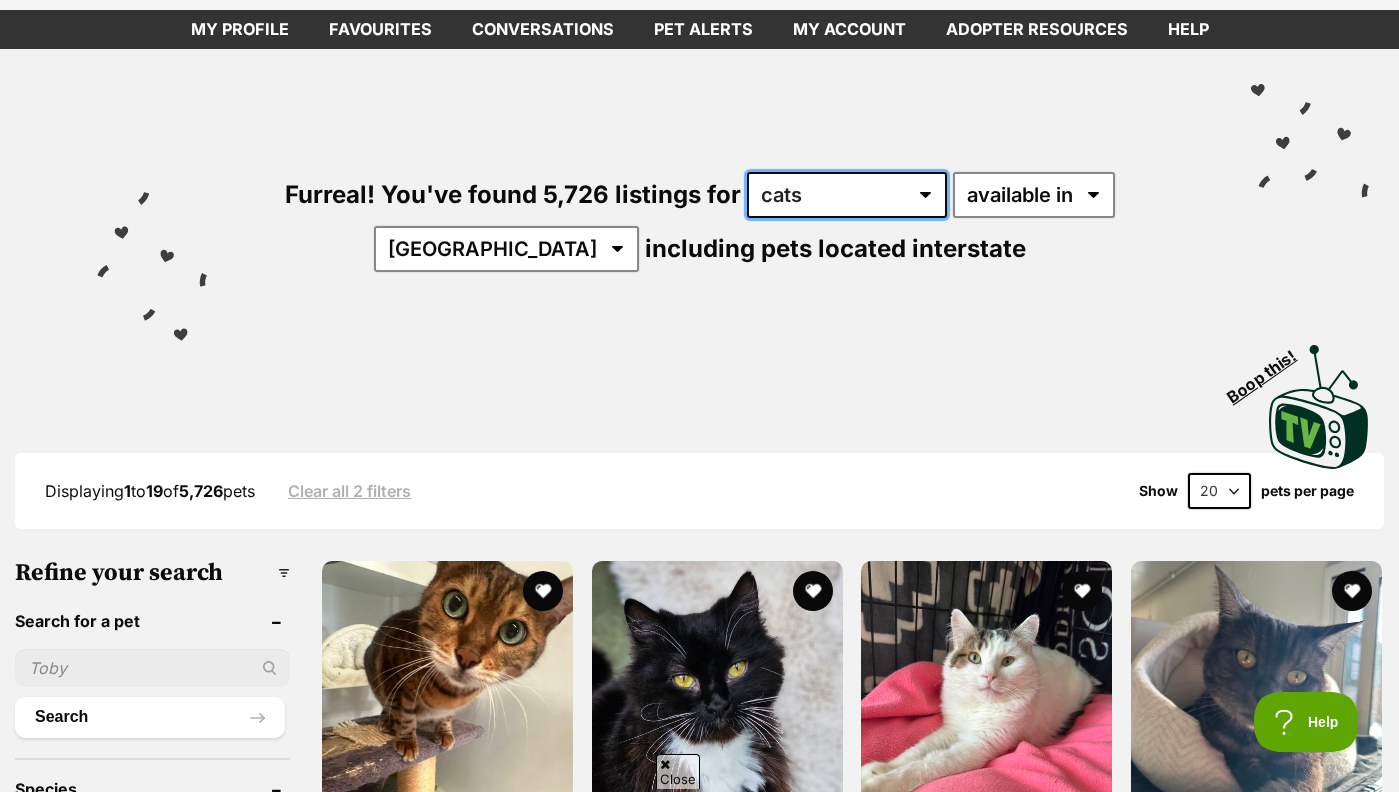 click on "any type of pet
cats
dogs
other pets" at bounding box center [847, 195] 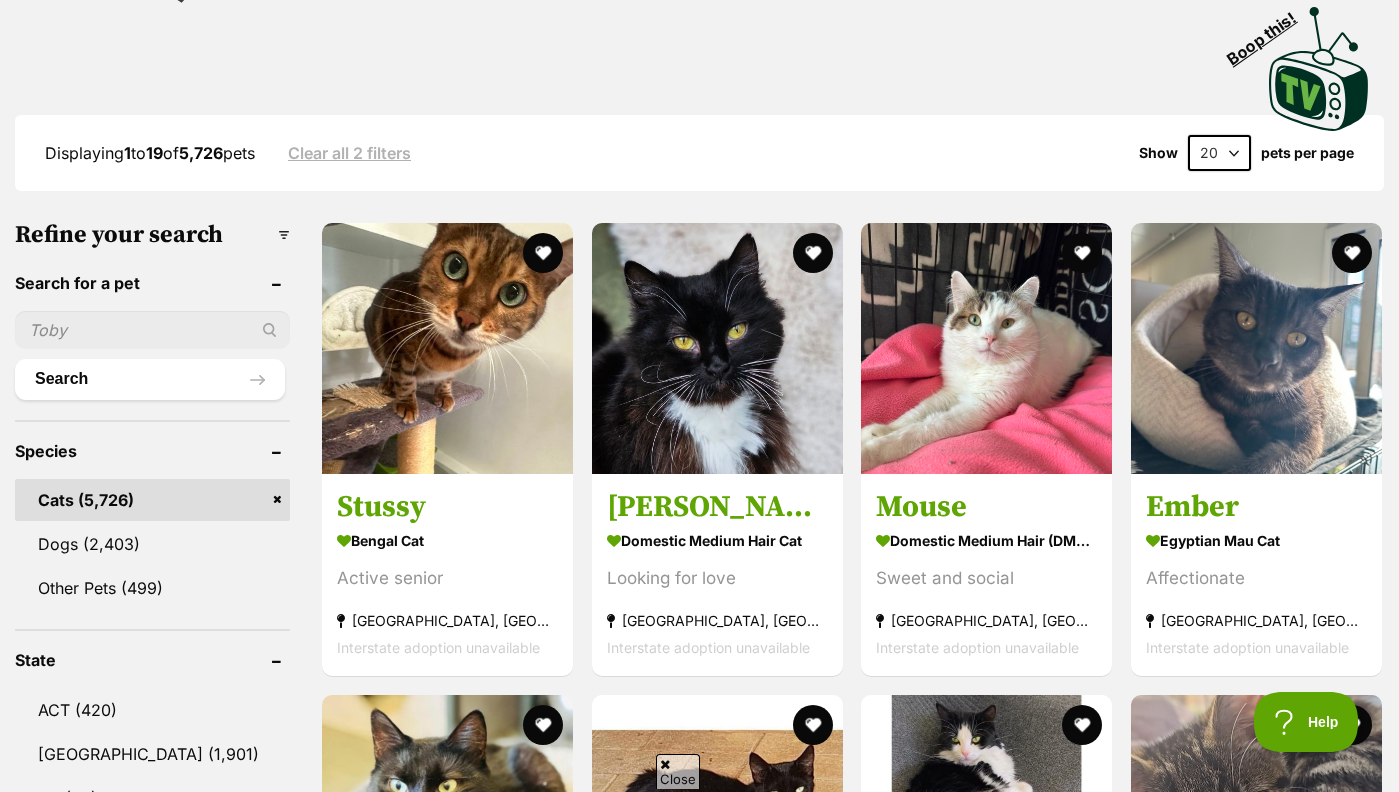 scroll, scrollTop: 432, scrollLeft: 0, axis: vertical 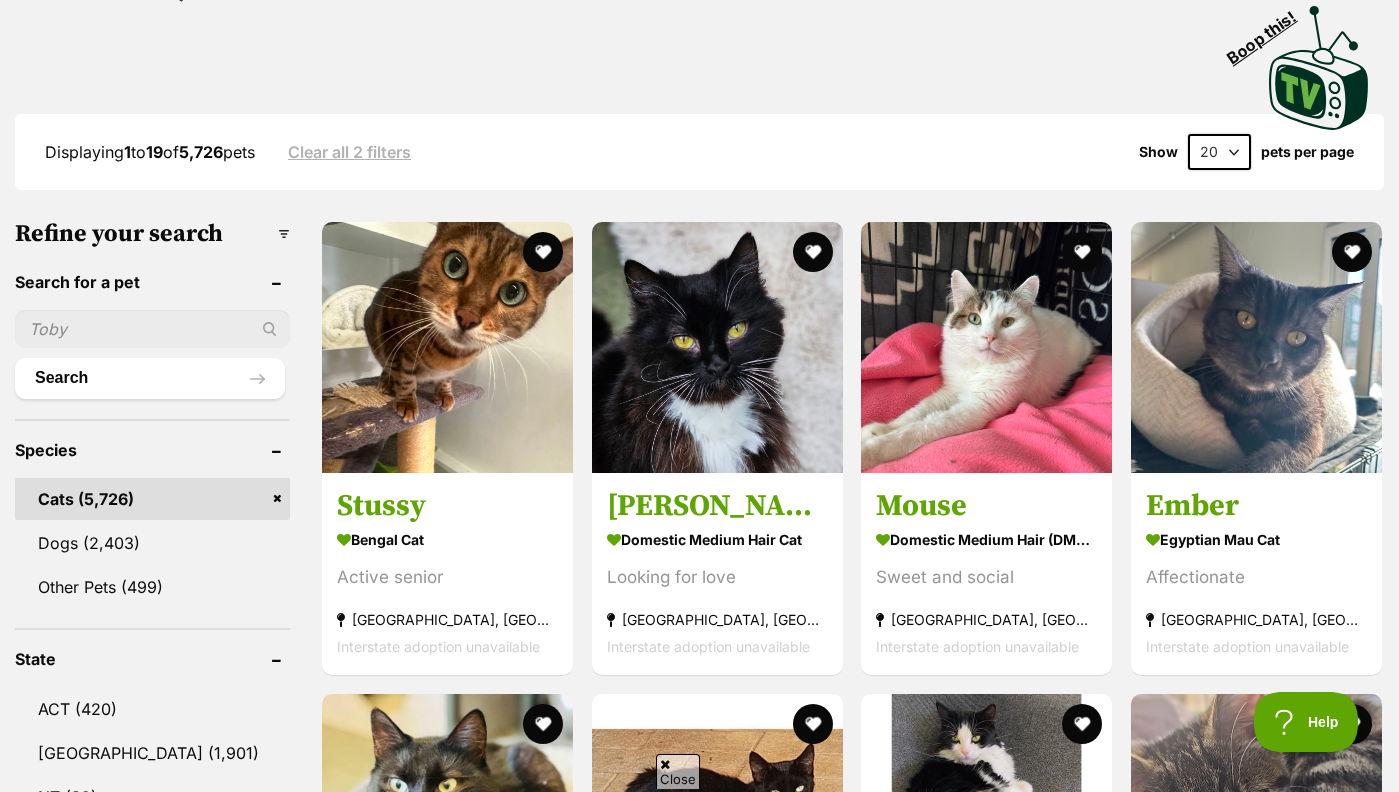click at bounding box center [152, 329] 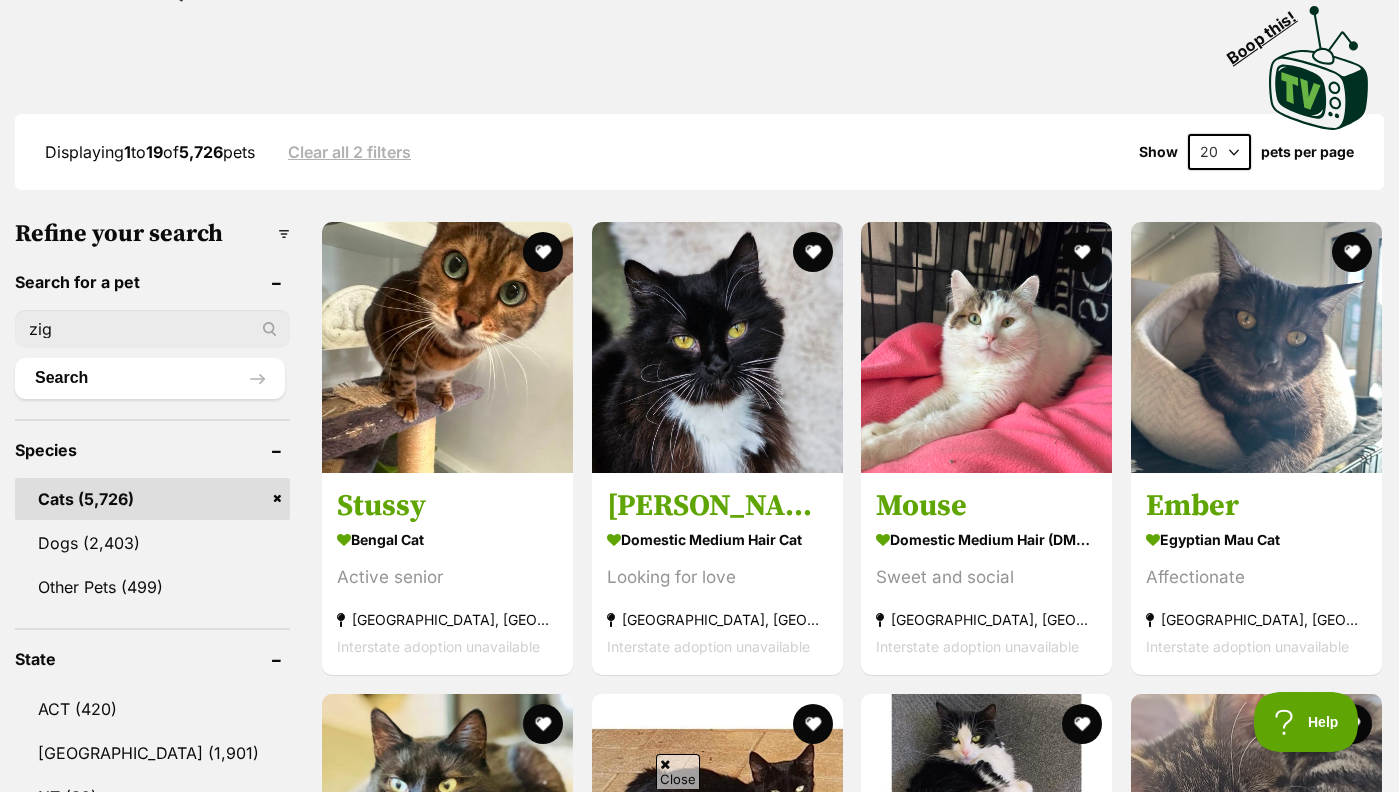type on "zig" 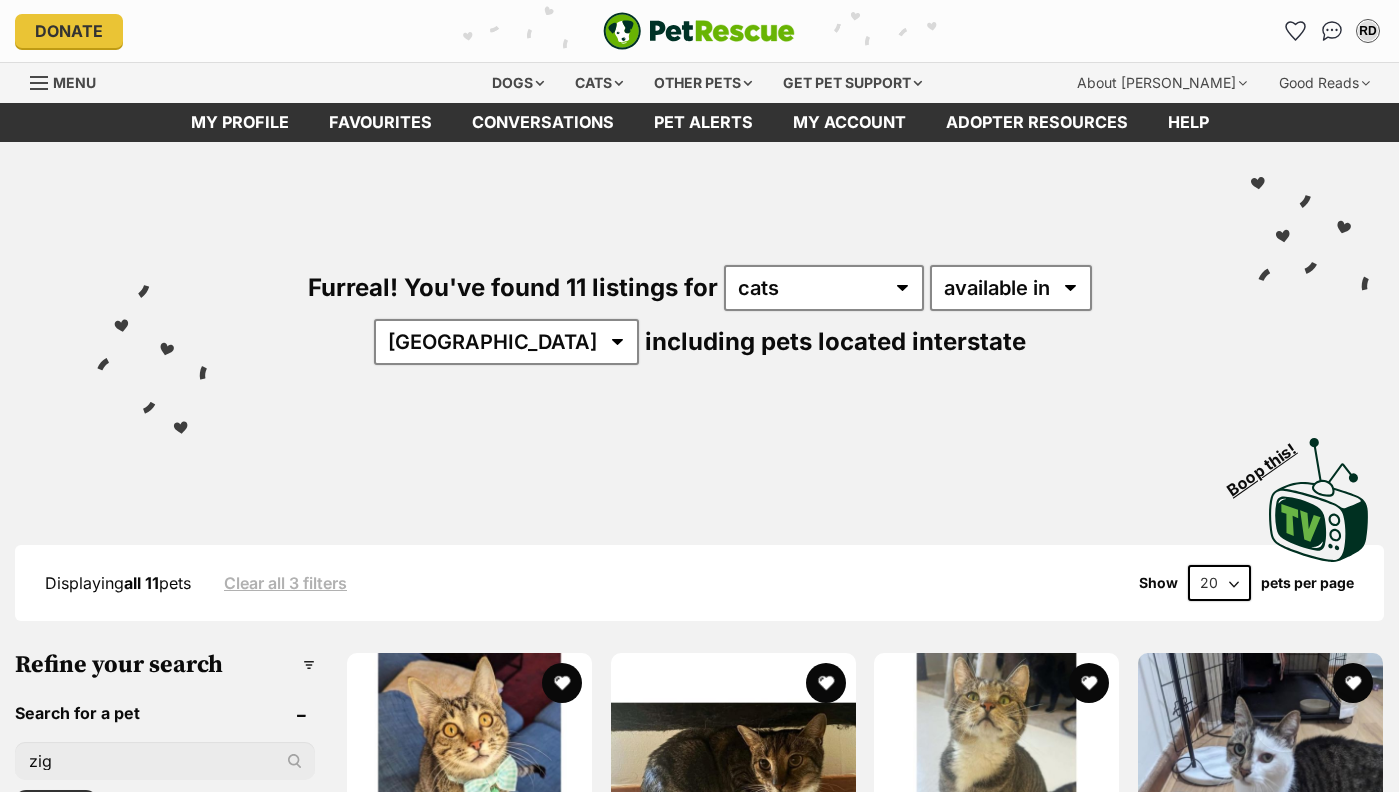 scroll, scrollTop: 0, scrollLeft: 0, axis: both 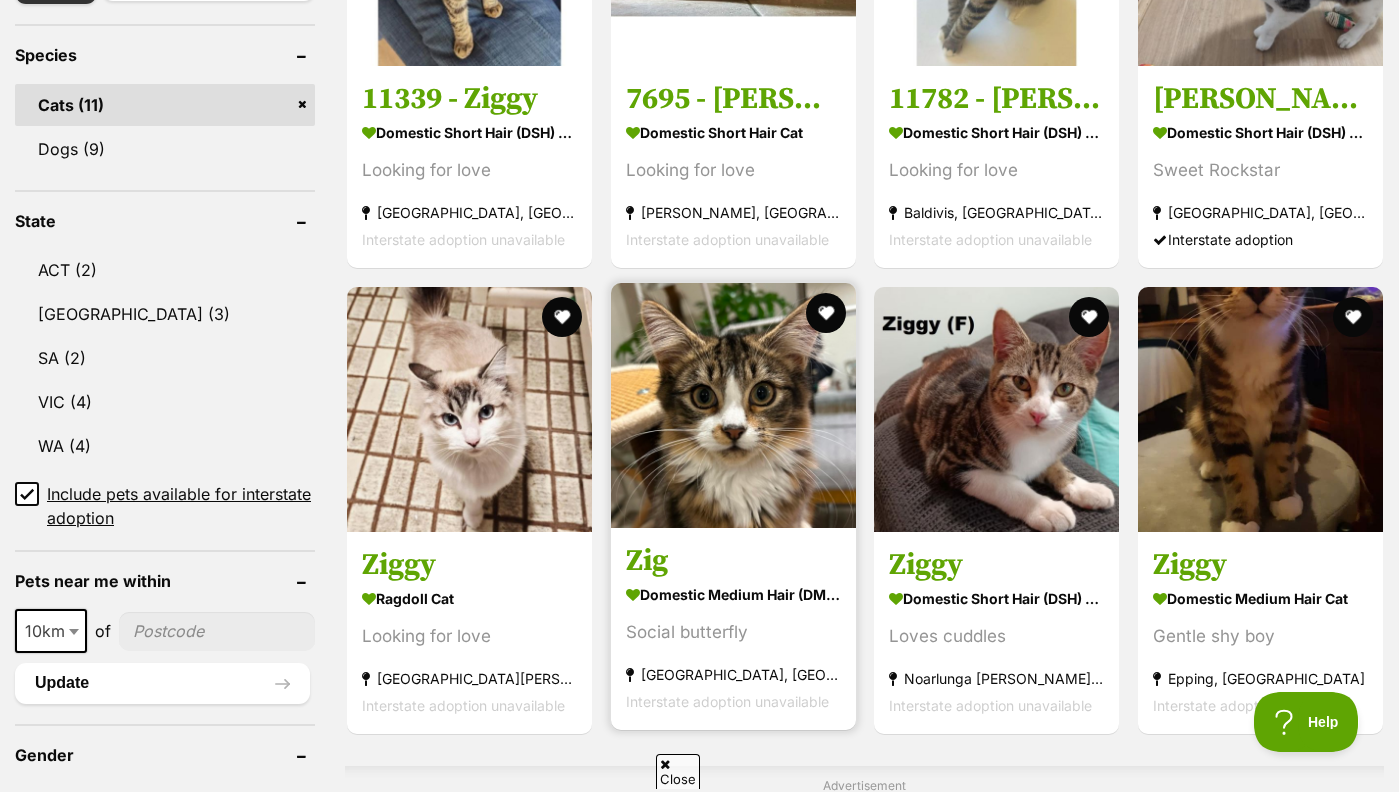 click at bounding box center (733, 405) 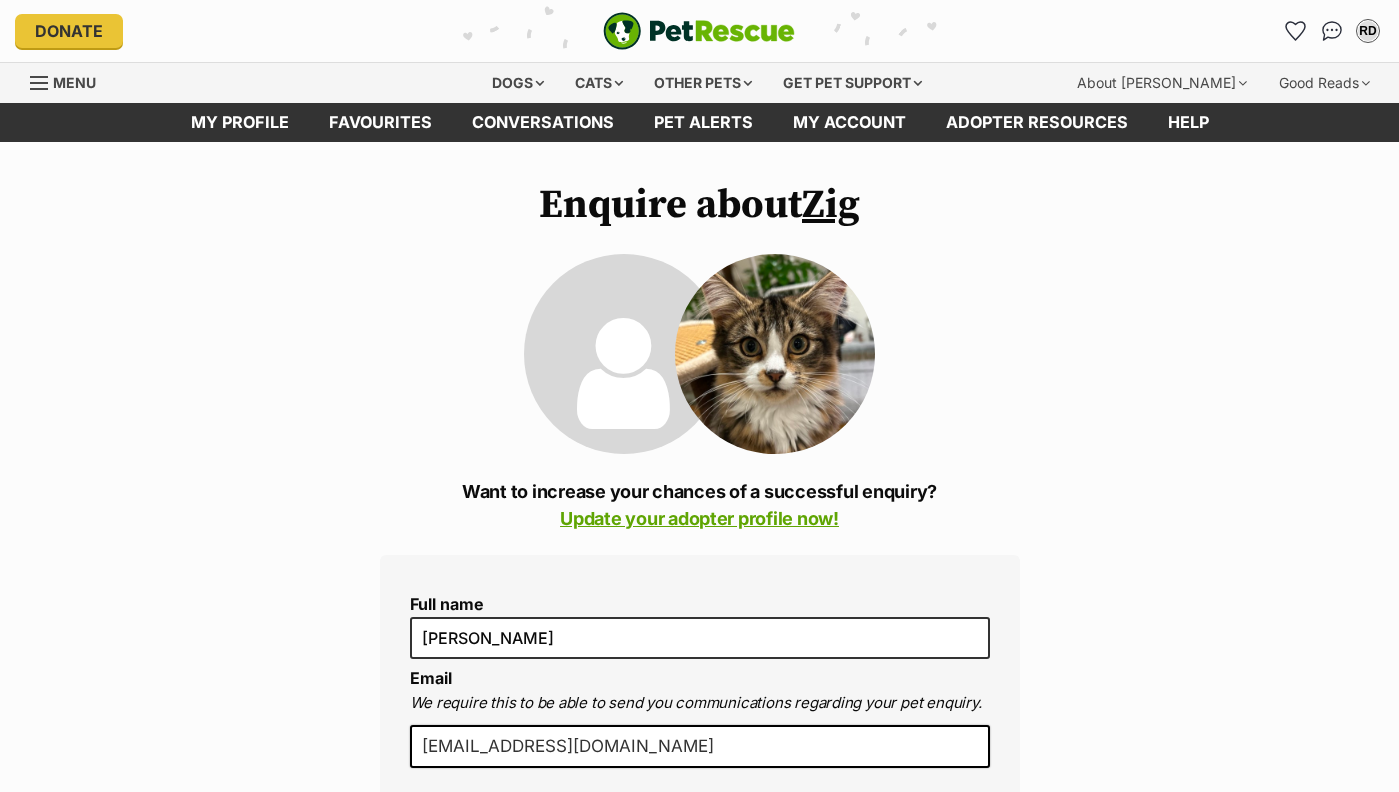 scroll, scrollTop: 0, scrollLeft: 0, axis: both 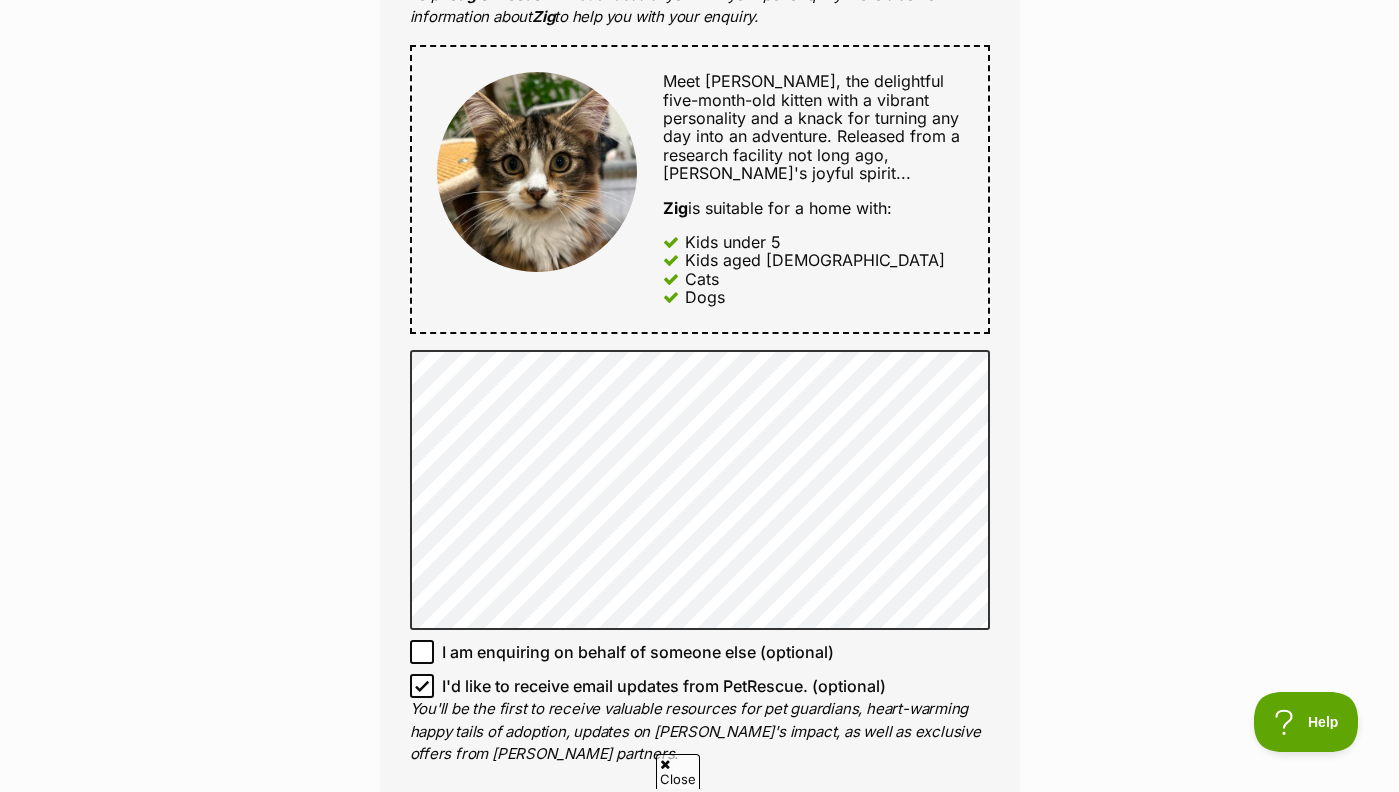click on "Enquire about  Zig
Want to increase your chances of a successful enquiry?
Update your adopter profile now!
Full name Ryan Dickson
Email
We require this to be able to send you communications regarding your pet enquiry.
rtdickson1442@gmail.com
Phone number United States +1 United Kingdom +44 Afghanistan (‫افغانستان‬‎) +93 Albania (Shqipëri) +355 Algeria (‫الجزائر‬‎) +213 American Samoa +1684 Andorra +376 Angola +244 Anguilla +1264 Antigua and Barbuda +1268 Argentina +54 Armenia (Հայաստան) +374 Aruba +297 Australia +61 Austria (Österreich) +43 Azerbaijan (Azərbaycan) +994 Bahamas +1242 Bahrain (‫البحرين‬‎) +973 Bangladesh (বাংলাদেশ) +880 Barbados +1246 Belarus (Беларусь) +375 Belgium (België) +32 Belize +501 Benin (Bénin) +229 Bermuda +1441 Bhutan (འབྲུག) +975 Bolivia +591 Bosnia and Herzegovina (Босна и Херцеговина) +387 Botswana +267 Brazil (Brasil) +55 +246 +1" at bounding box center [700, 394] 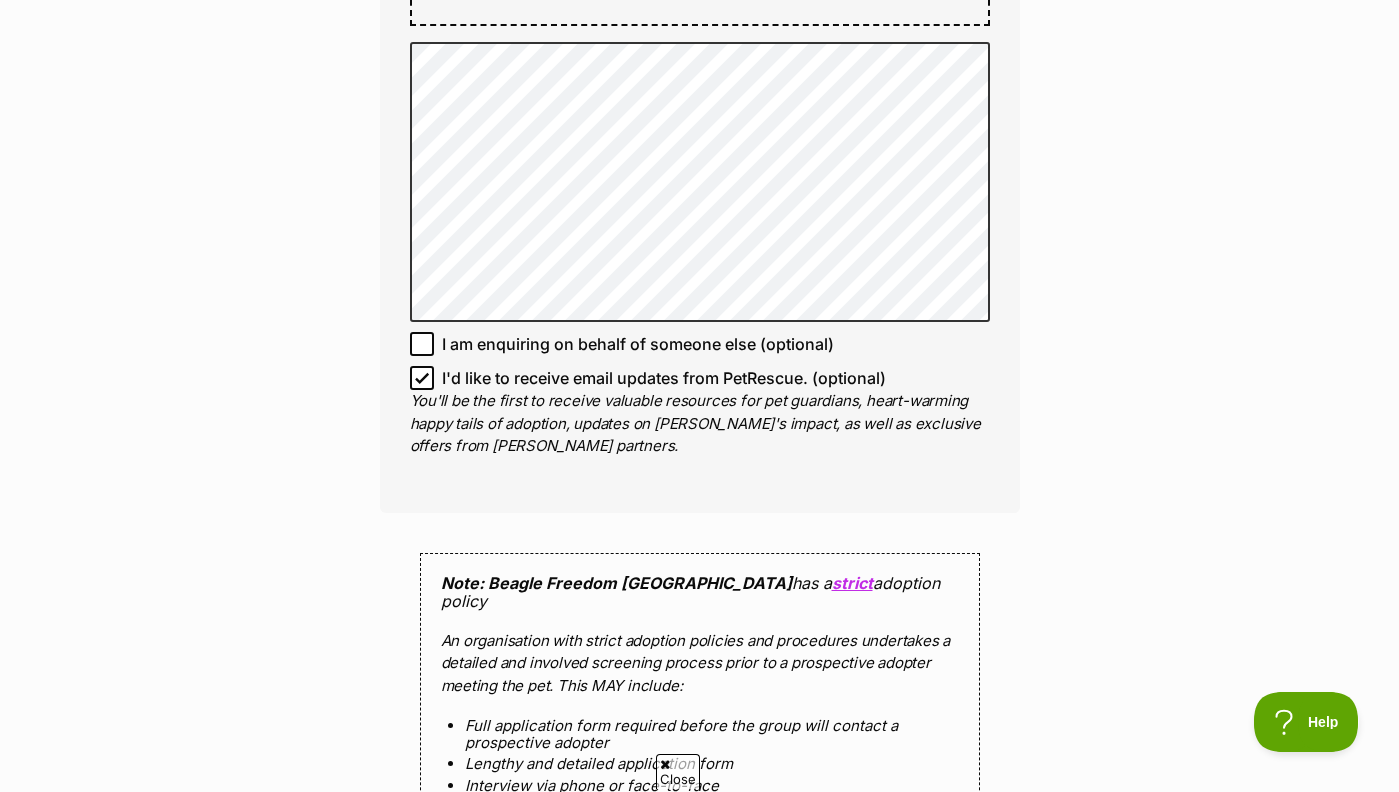 scroll, scrollTop: 1352, scrollLeft: 0, axis: vertical 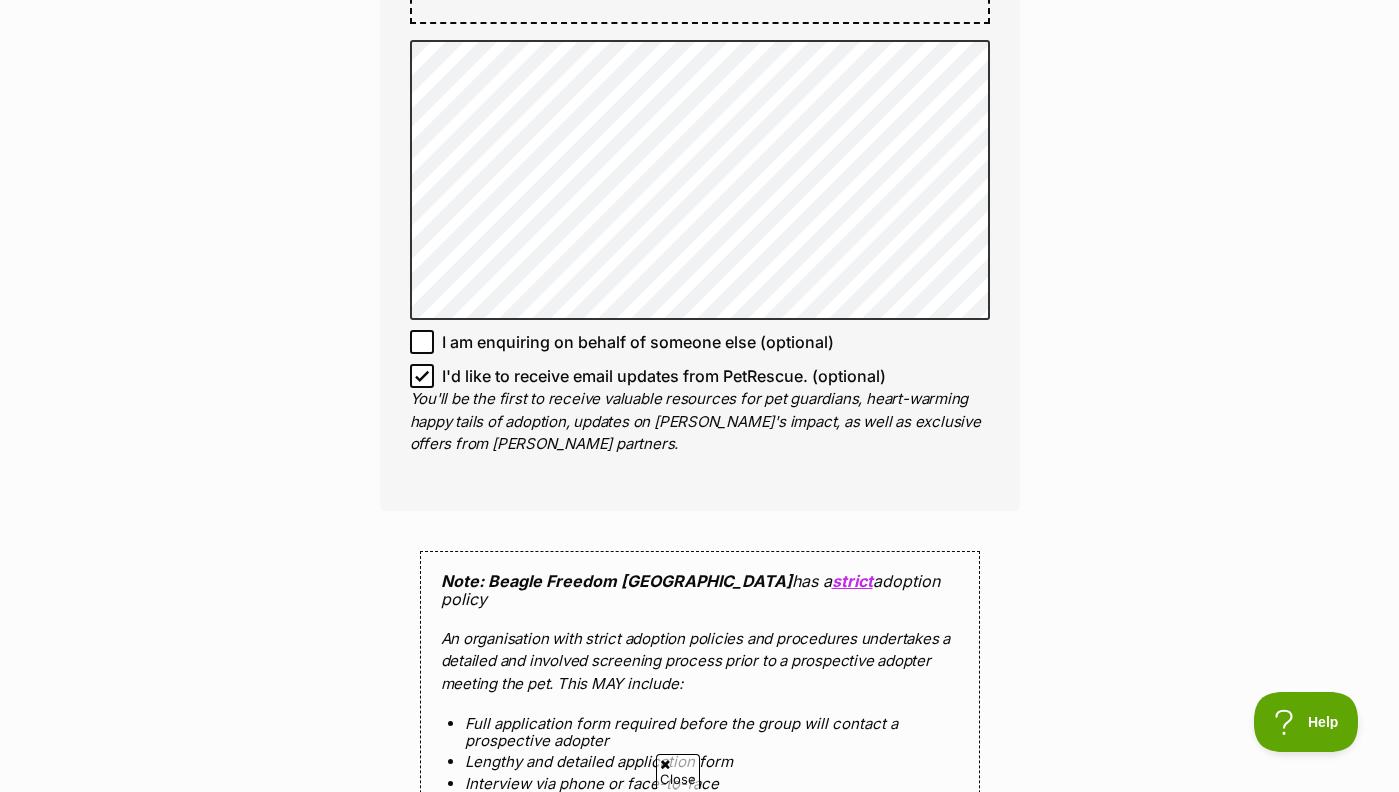 click 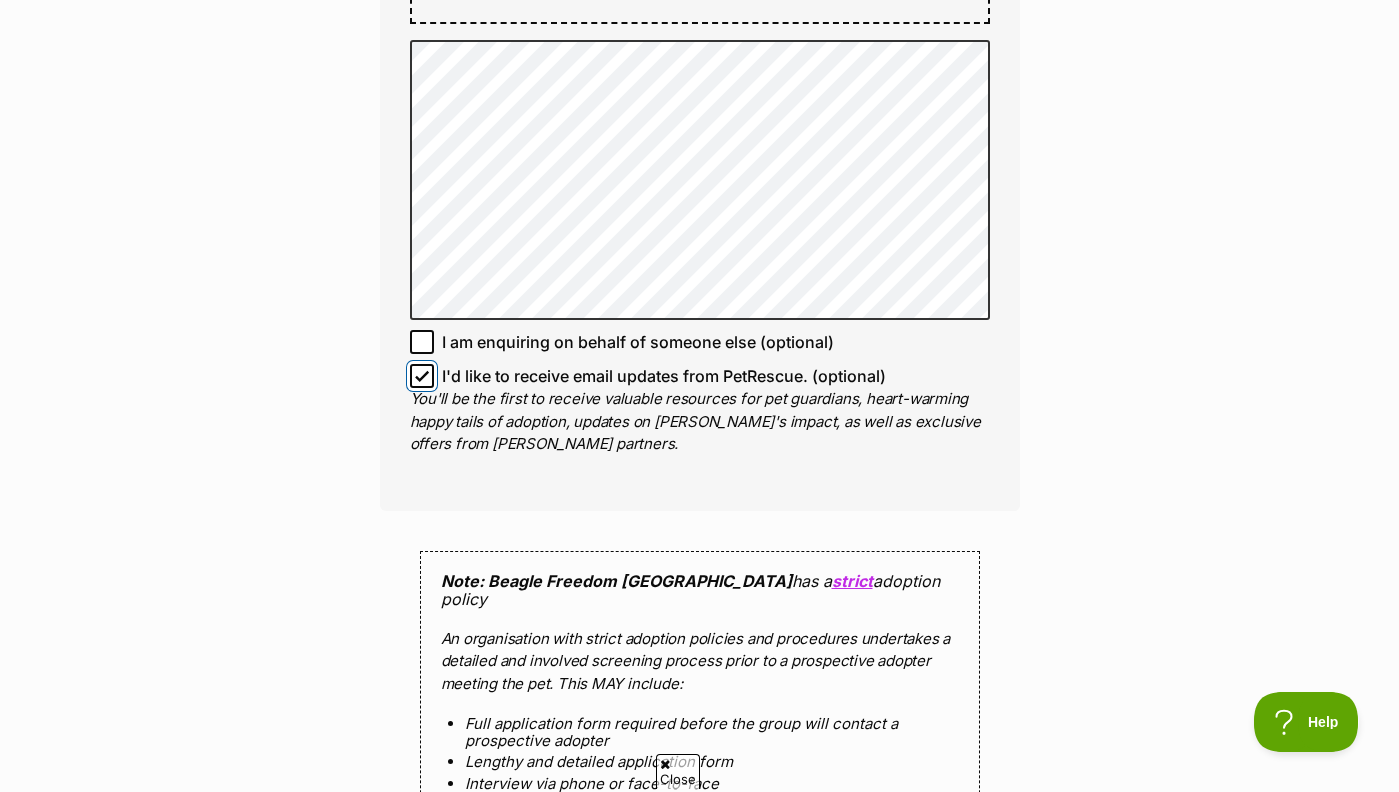 click on "I'd like to receive email updates from PetRescue. (optional)" at bounding box center [422, 376] 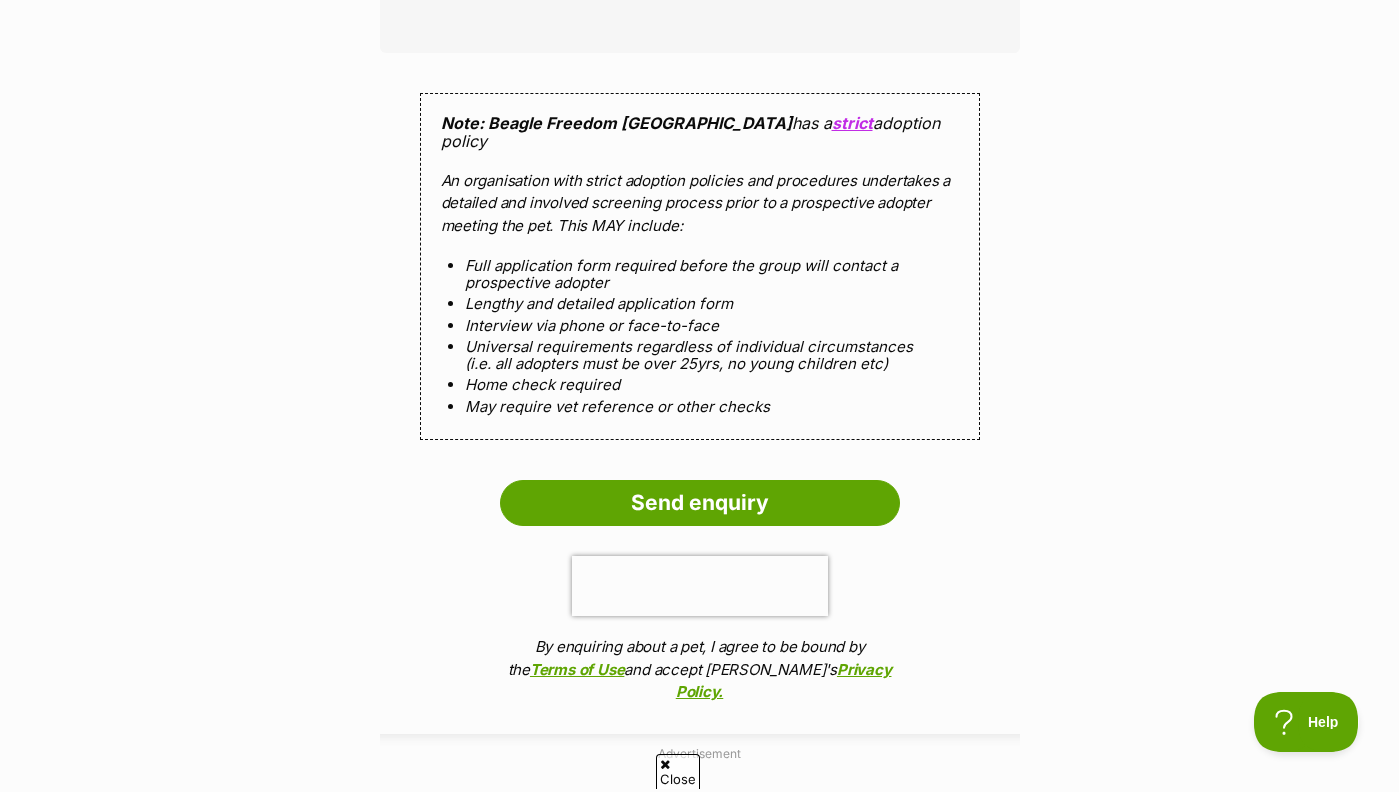 scroll, scrollTop: 1807, scrollLeft: 0, axis: vertical 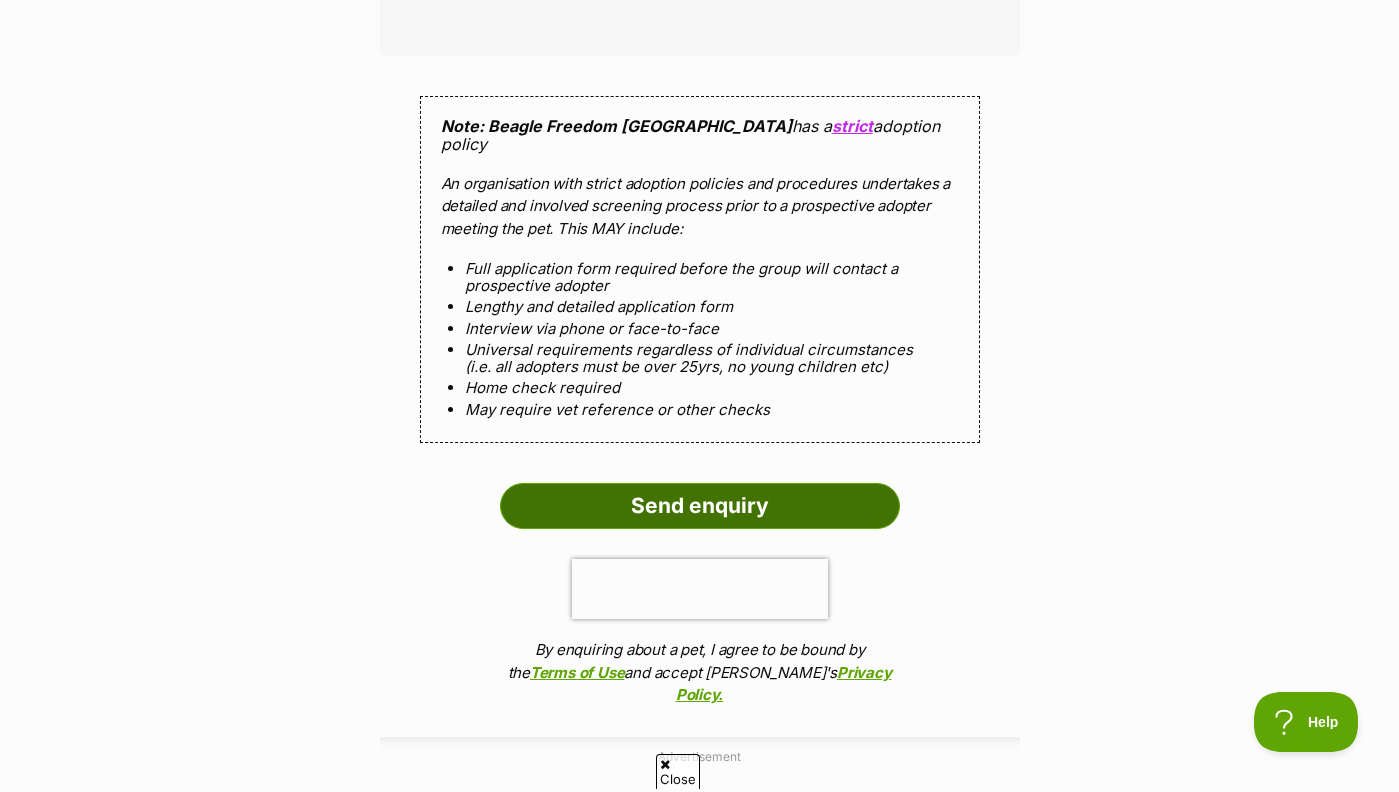 click on "Send enquiry" at bounding box center (700, 506) 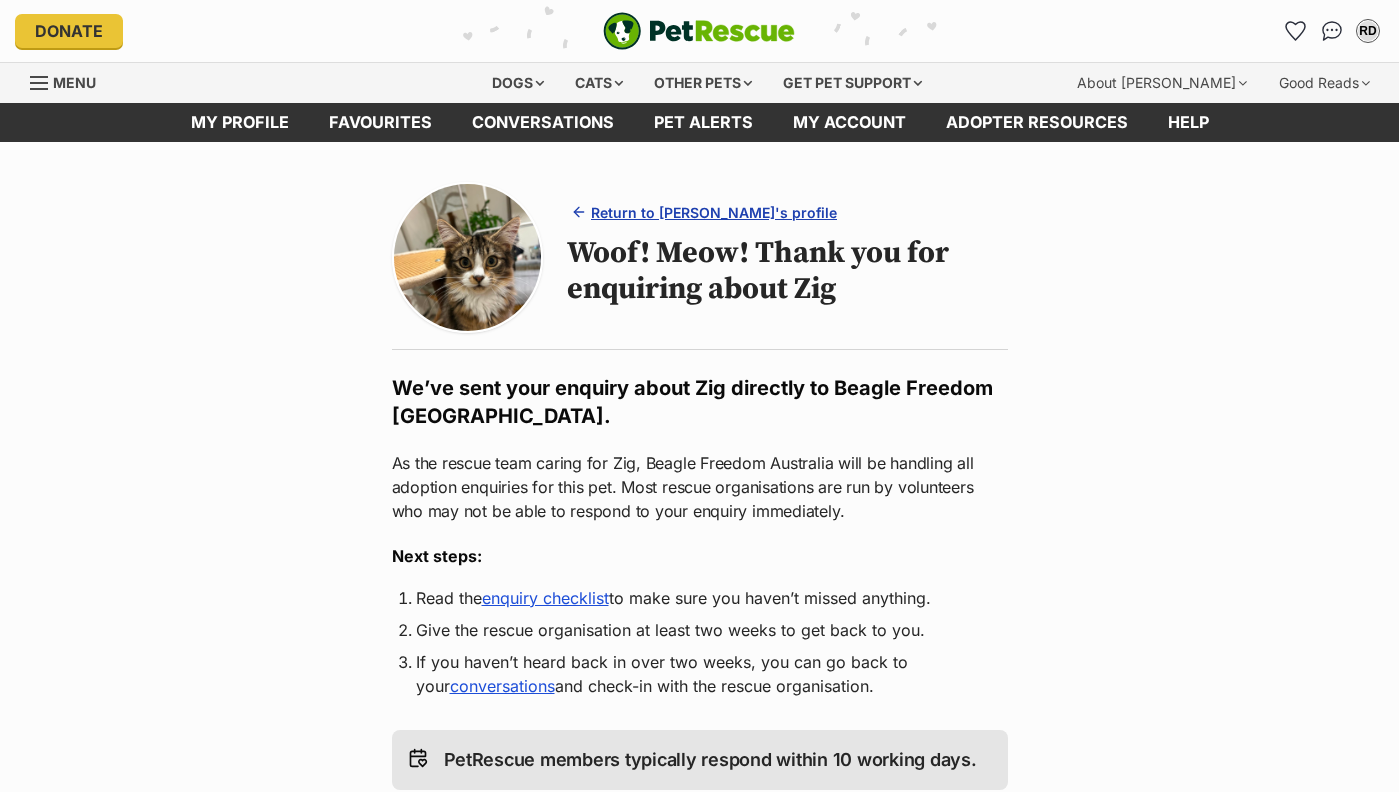 scroll, scrollTop: 0, scrollLeft: 0, axis: both 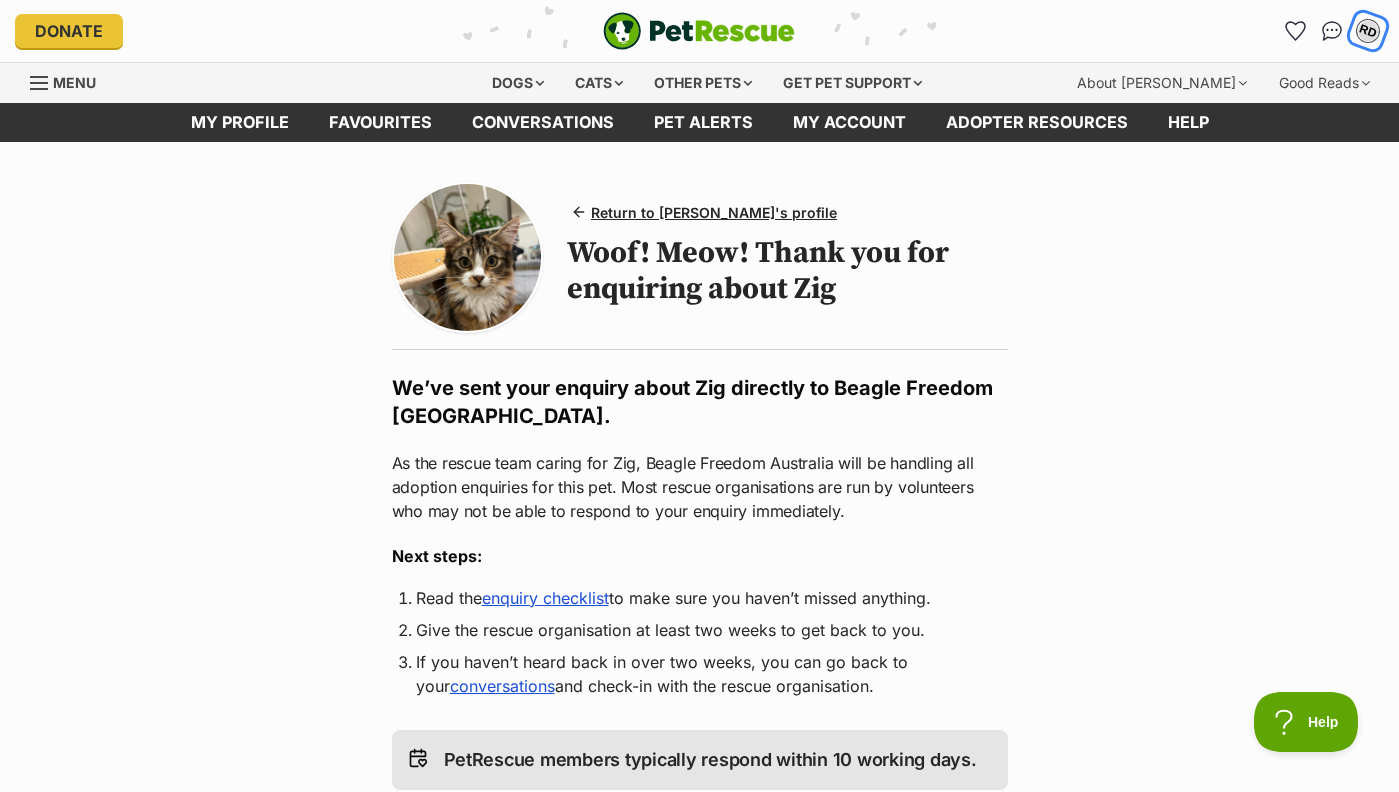 click on "RD" at bounding box center (1368, 31) 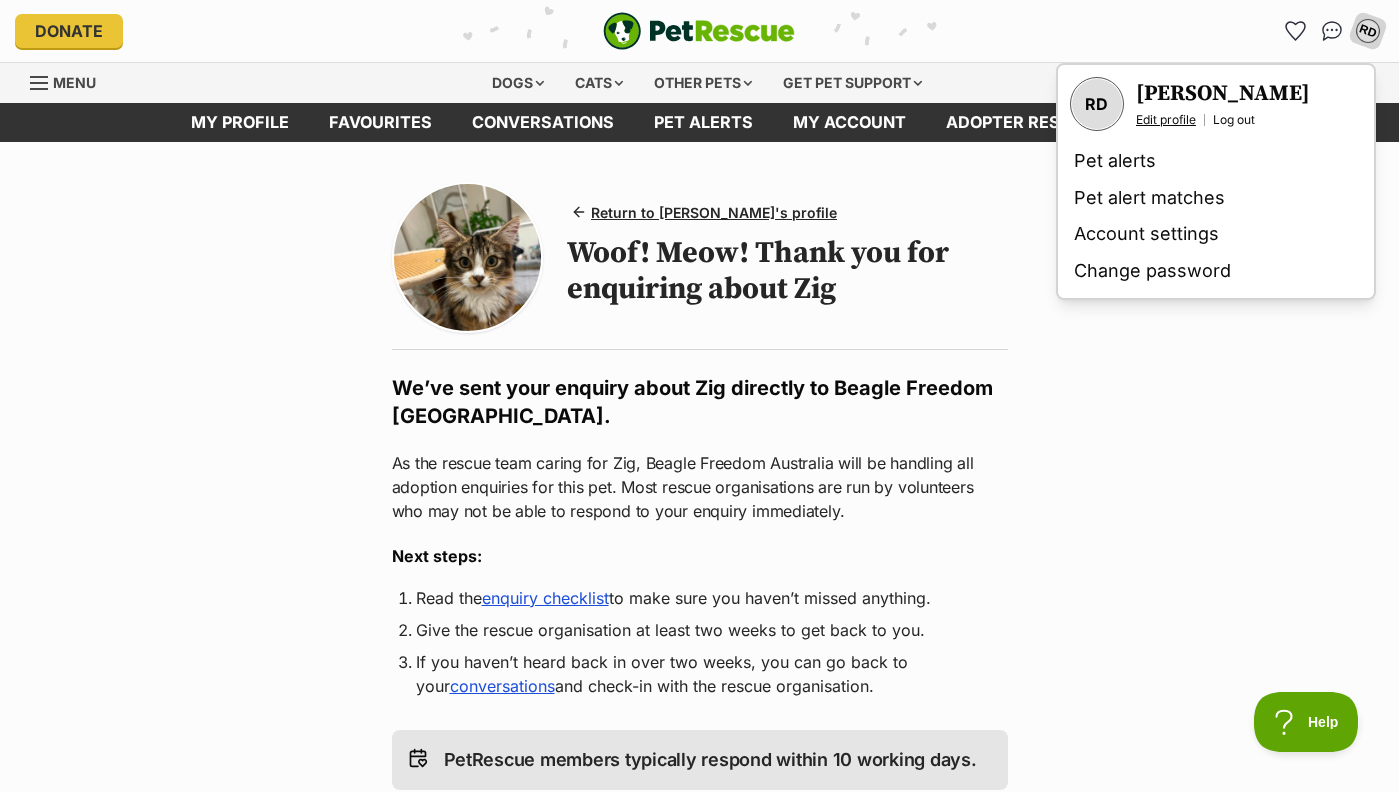 click on "Edit profile" at bounding box center [1166, 120] 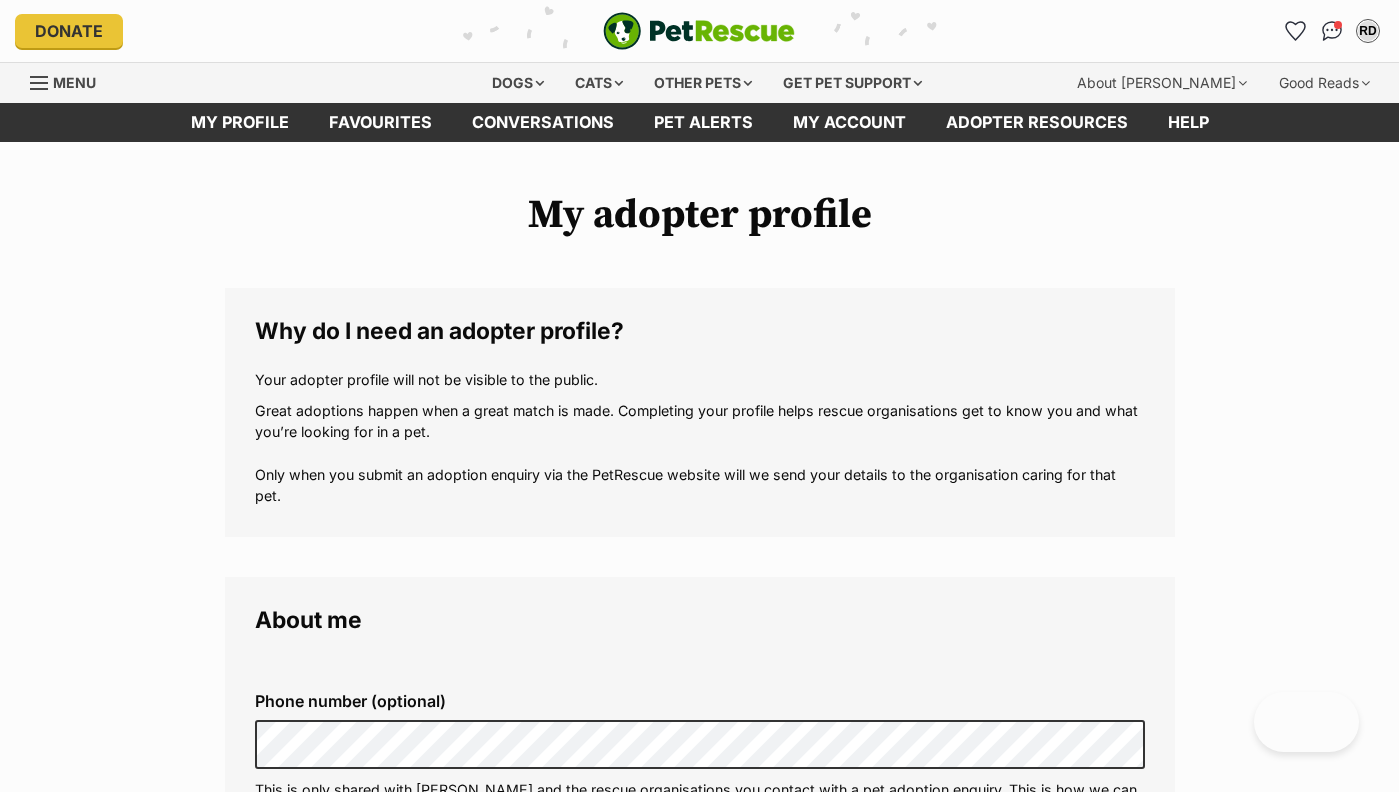 scroll, scrollTop: 0, scrollLeft: 0, axis: both 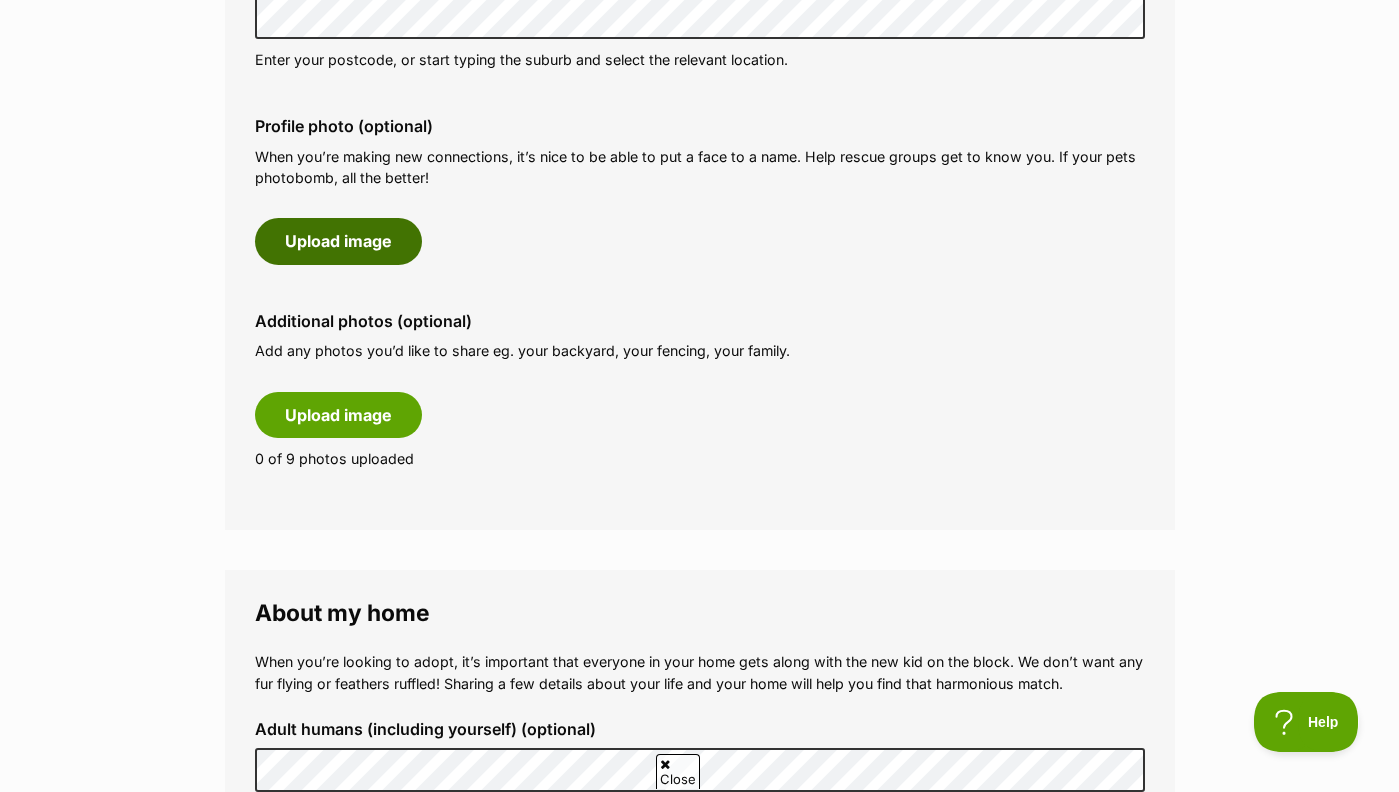 click on "Upload image" at bounding box center [338, 241] 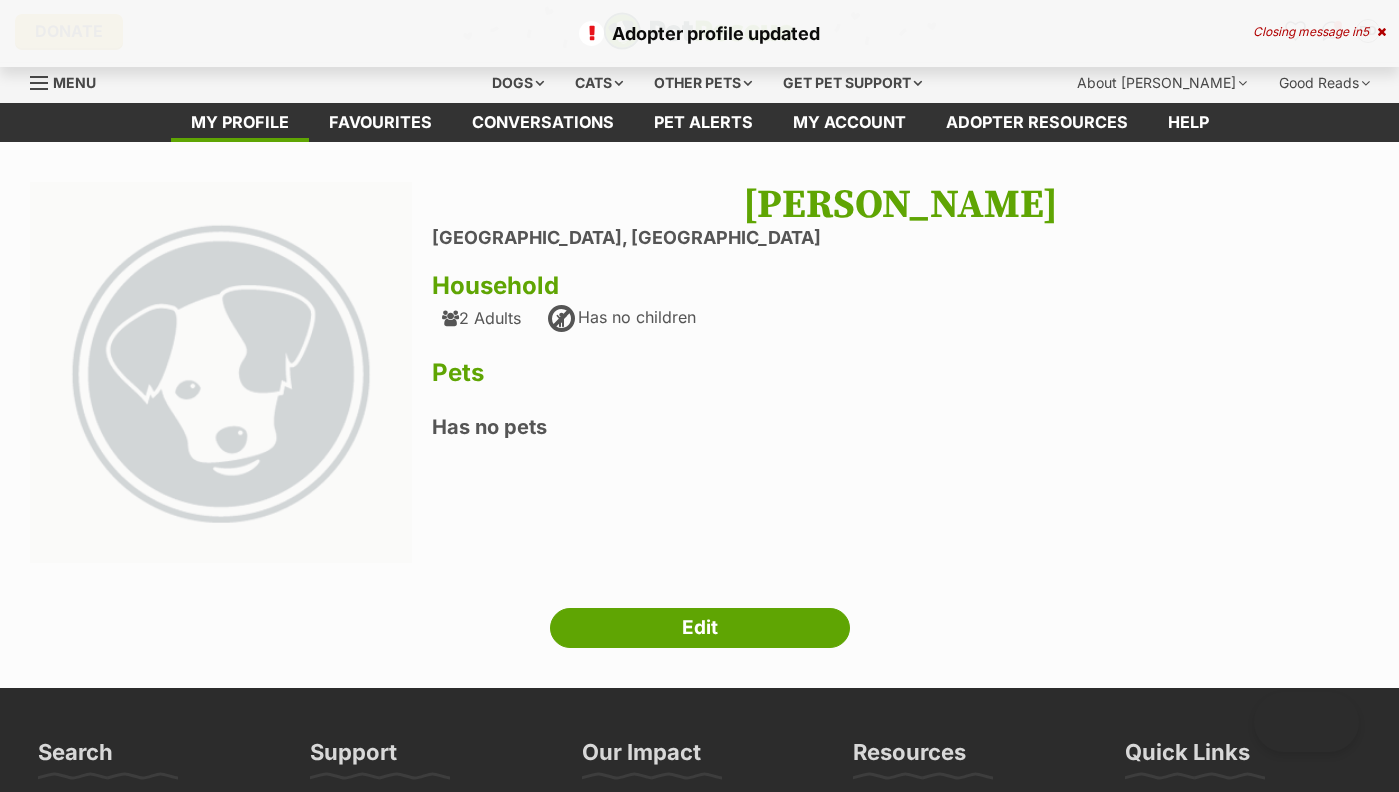 scroll, scrollTop: 0, scrollLeft: 0, axis: both 